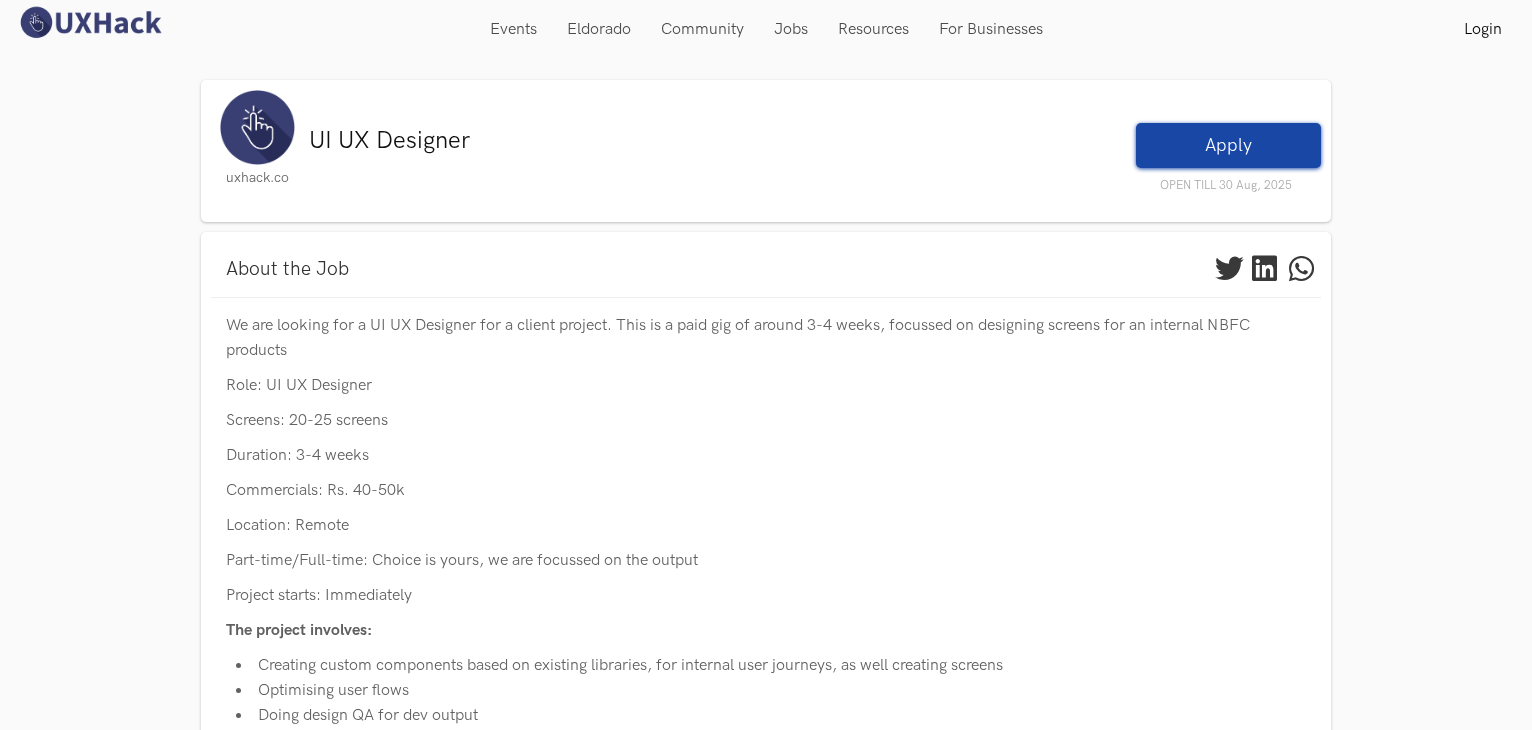 scroll, scrollTop: 0, scrollLeft: 0, axis: both 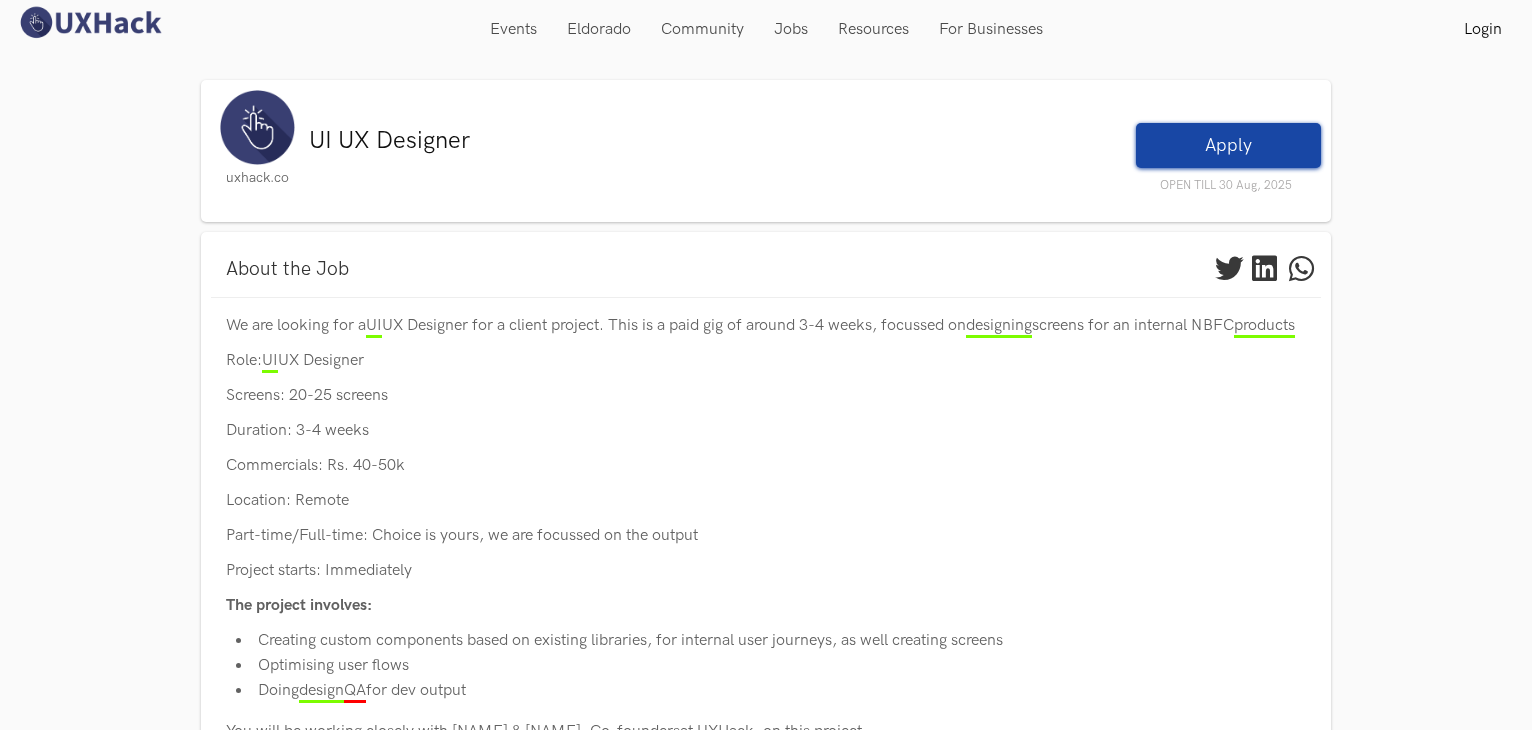 click on "uxhack.co UI UX Designer Apply   OPEN TILL 30 Aug, 2025" at bounding box center [766, 146] 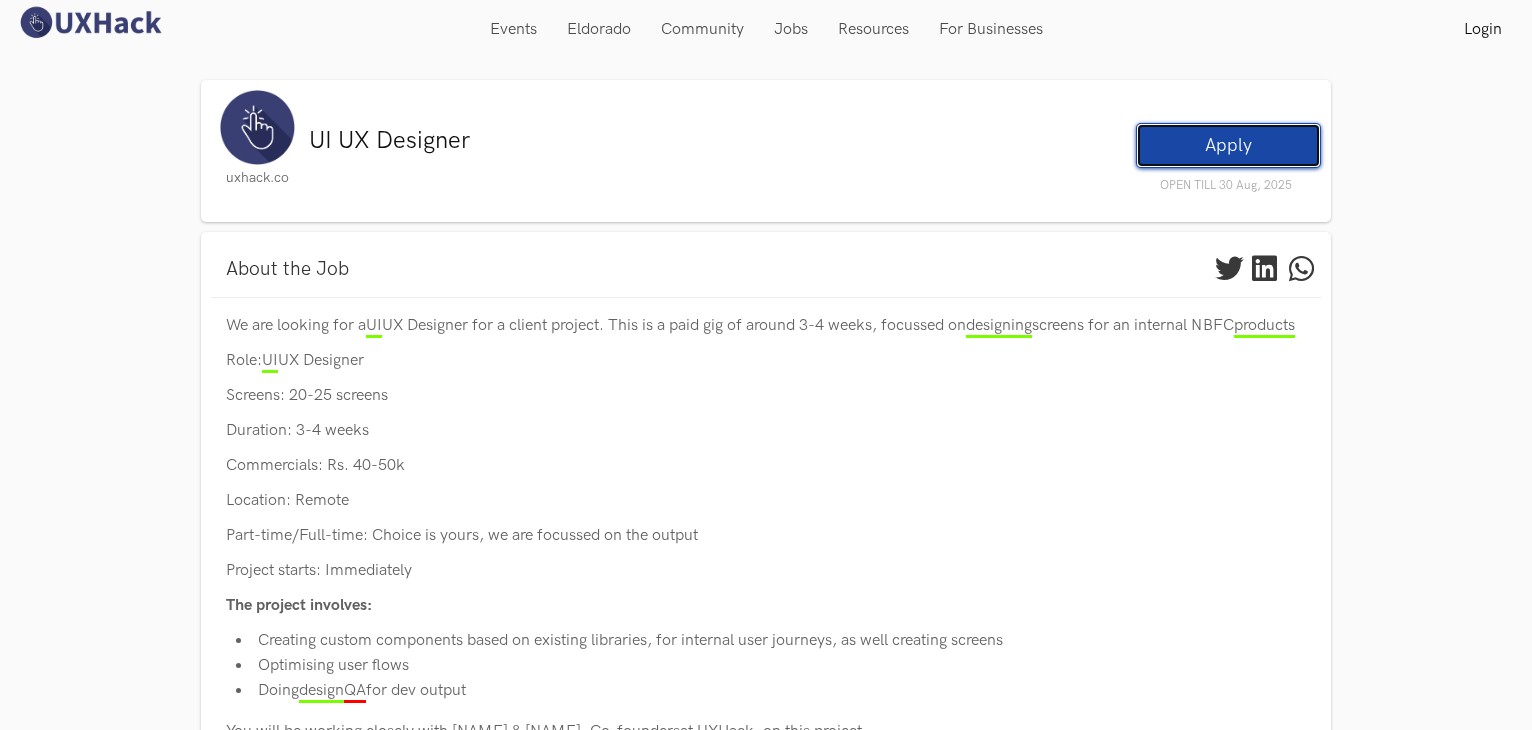 click on "Apply" at bounding box center (1228, 145) 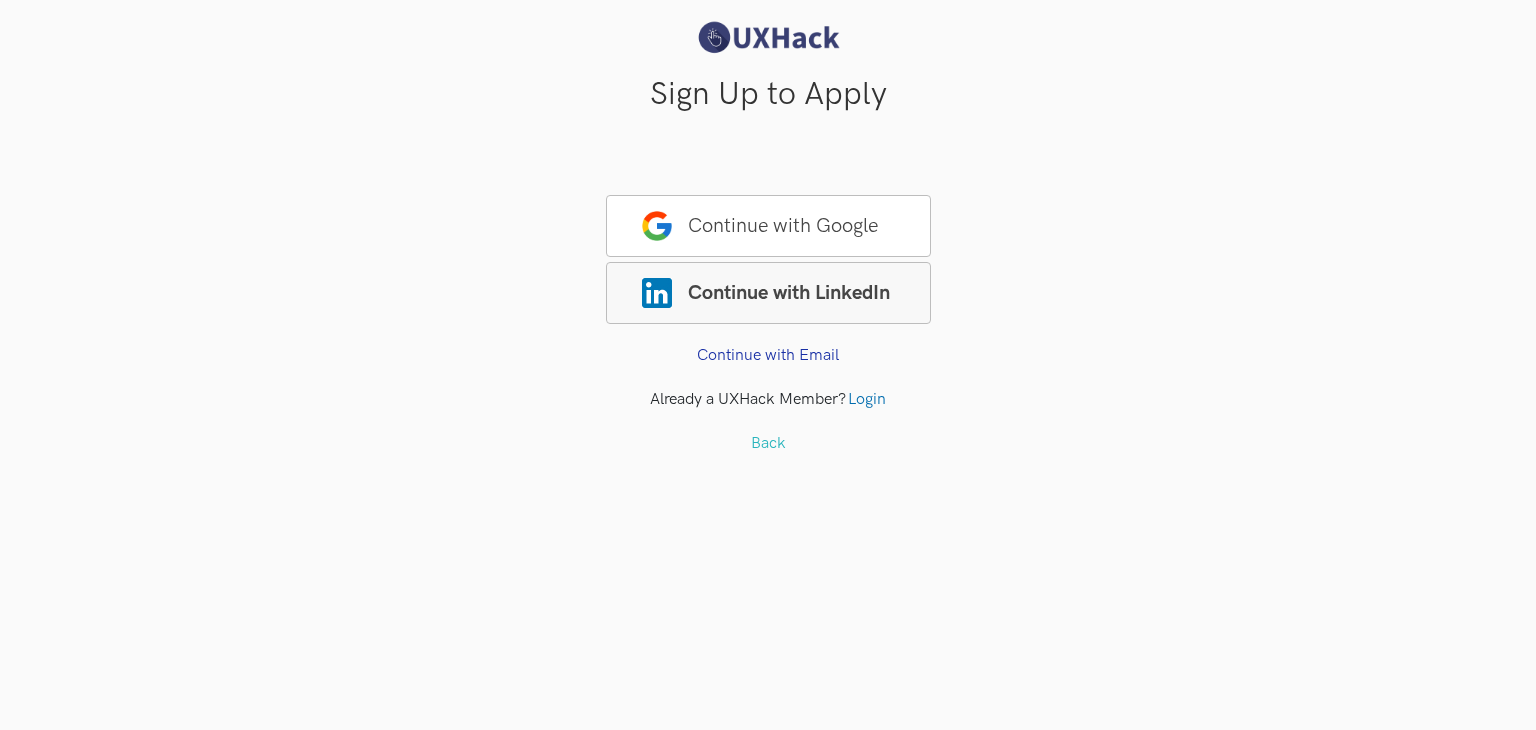 click on "Continue with LinkedIn" at bounding box center (768, 293) 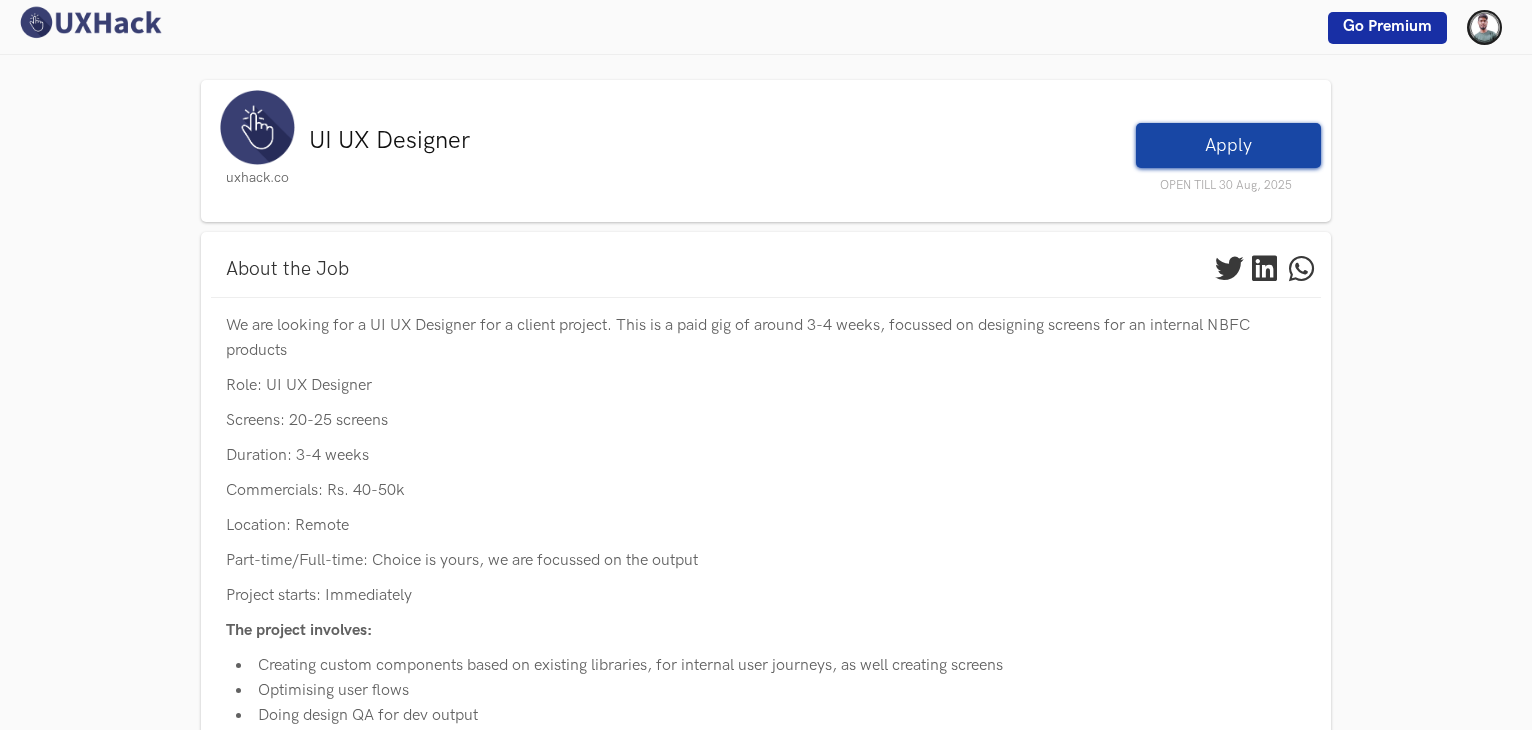 scroll, scrollTop: 0, scrollLeft: 0, axis: both 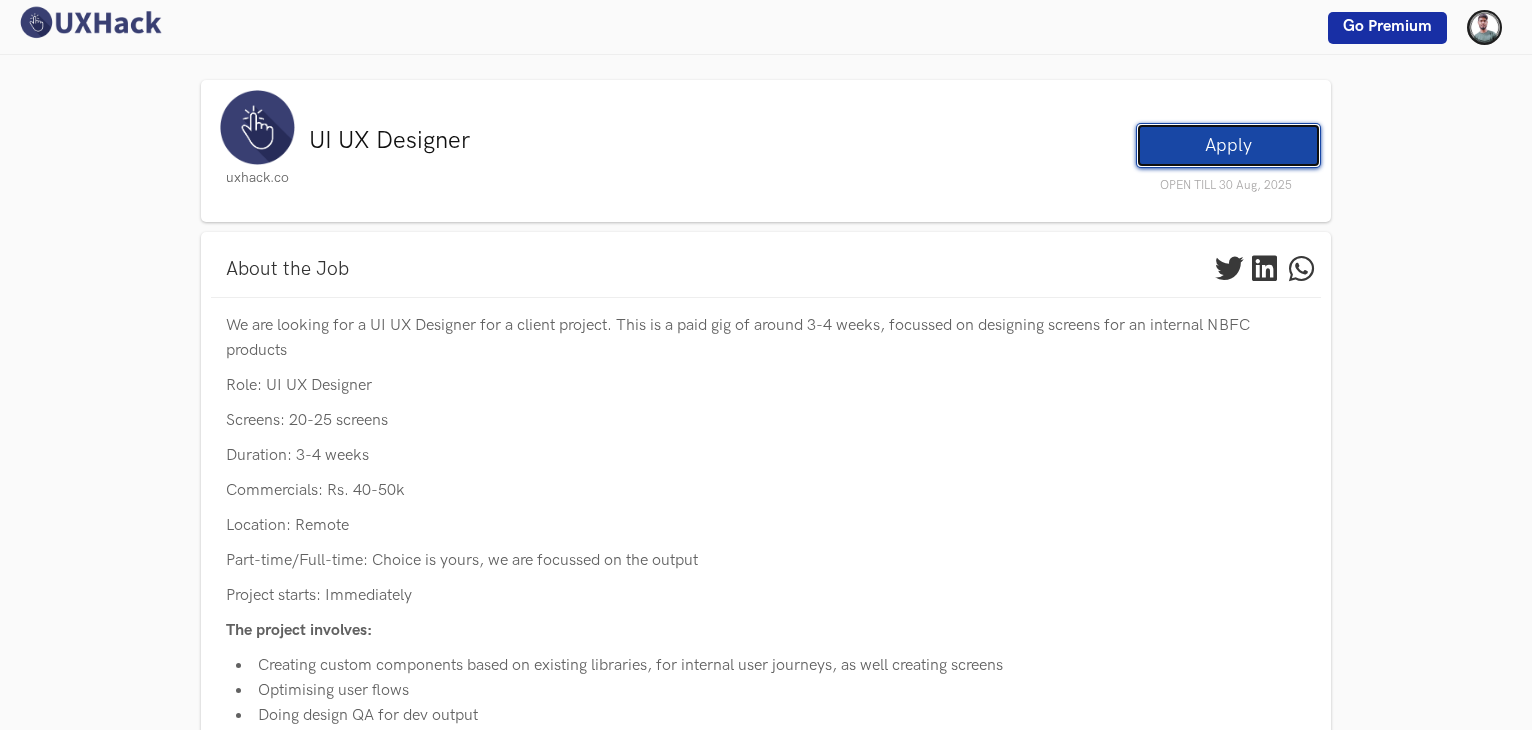 click on "Apply" at bounding box center (1228, 145) 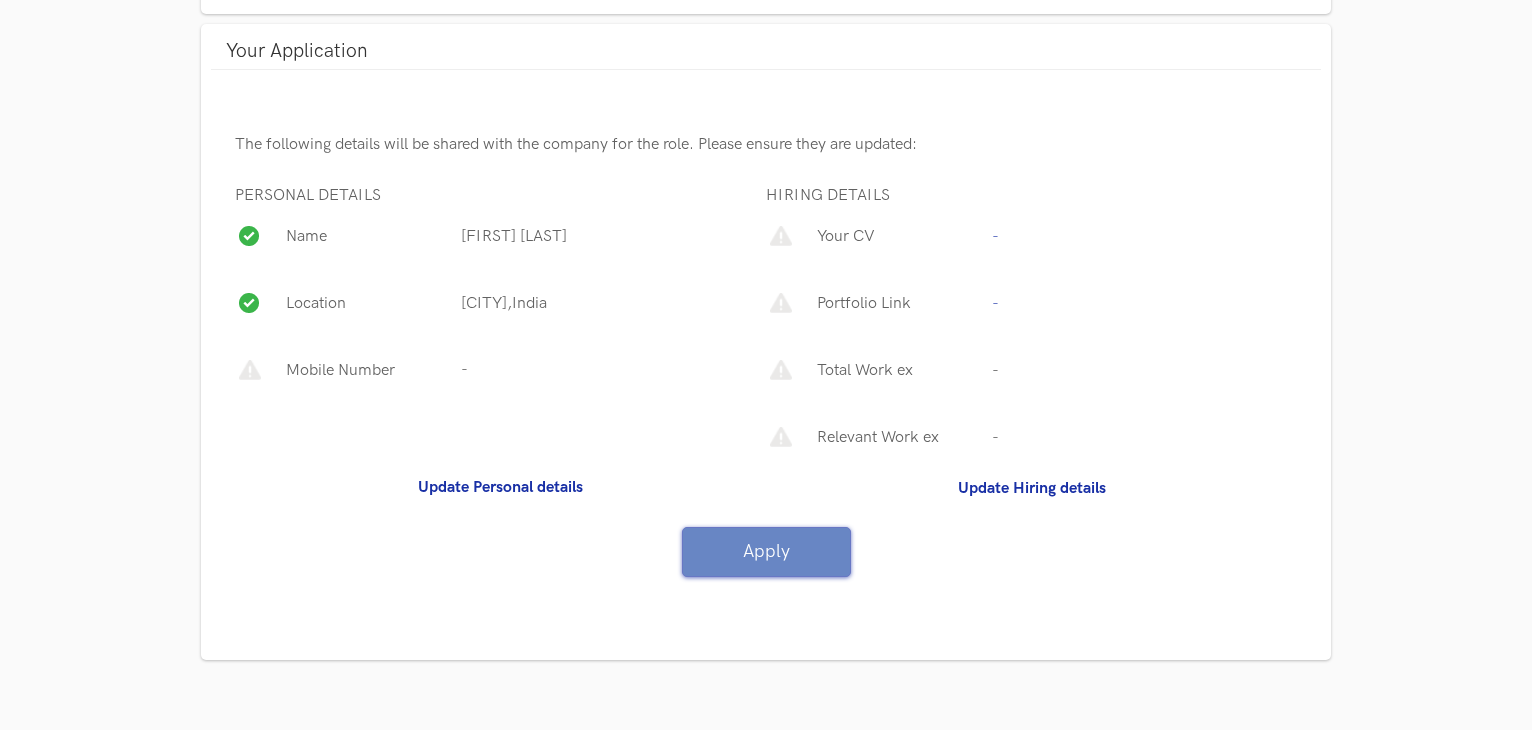 scroll, scrollTop: 0, scrollLeft: 0, axis: both 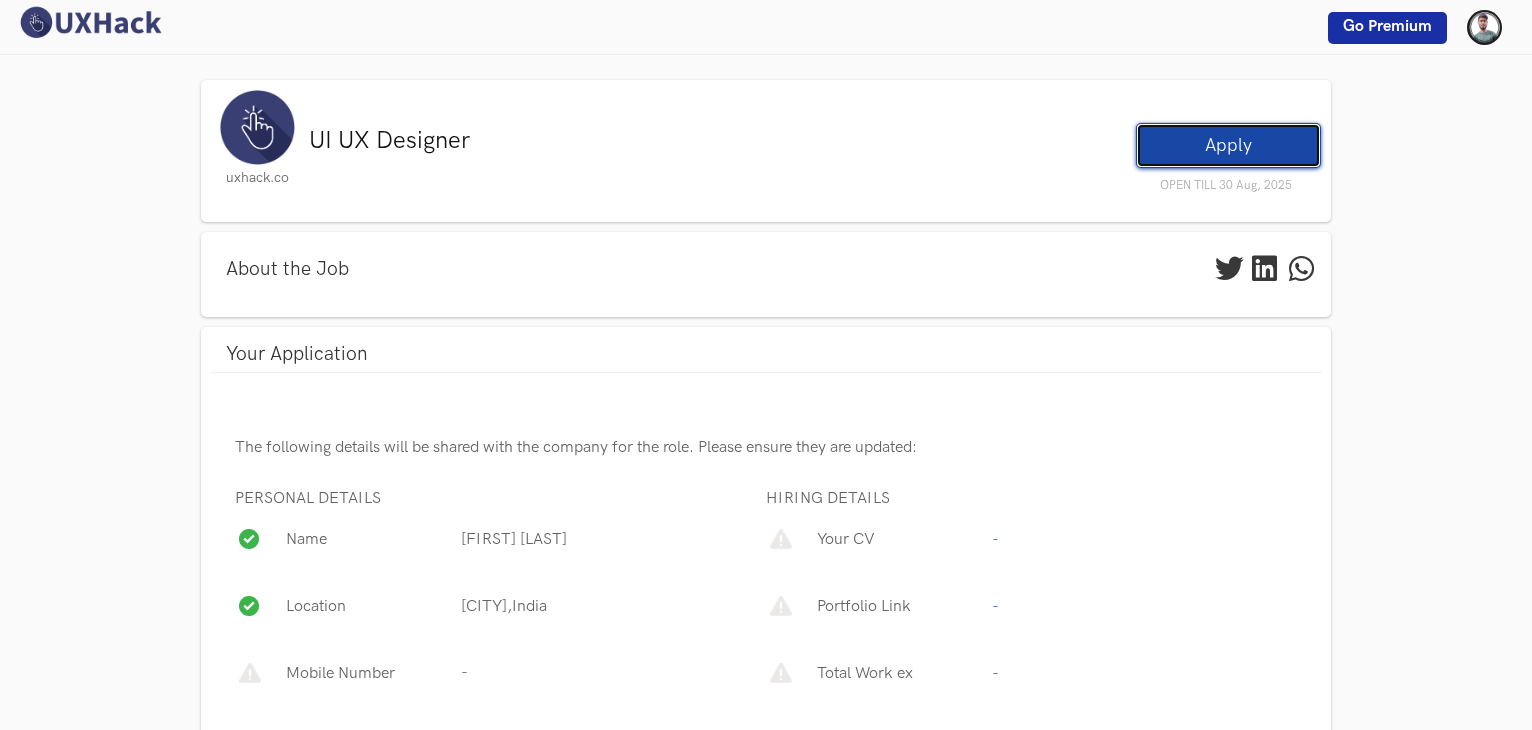 click on "Apply" at bounding box center (1228, 145) 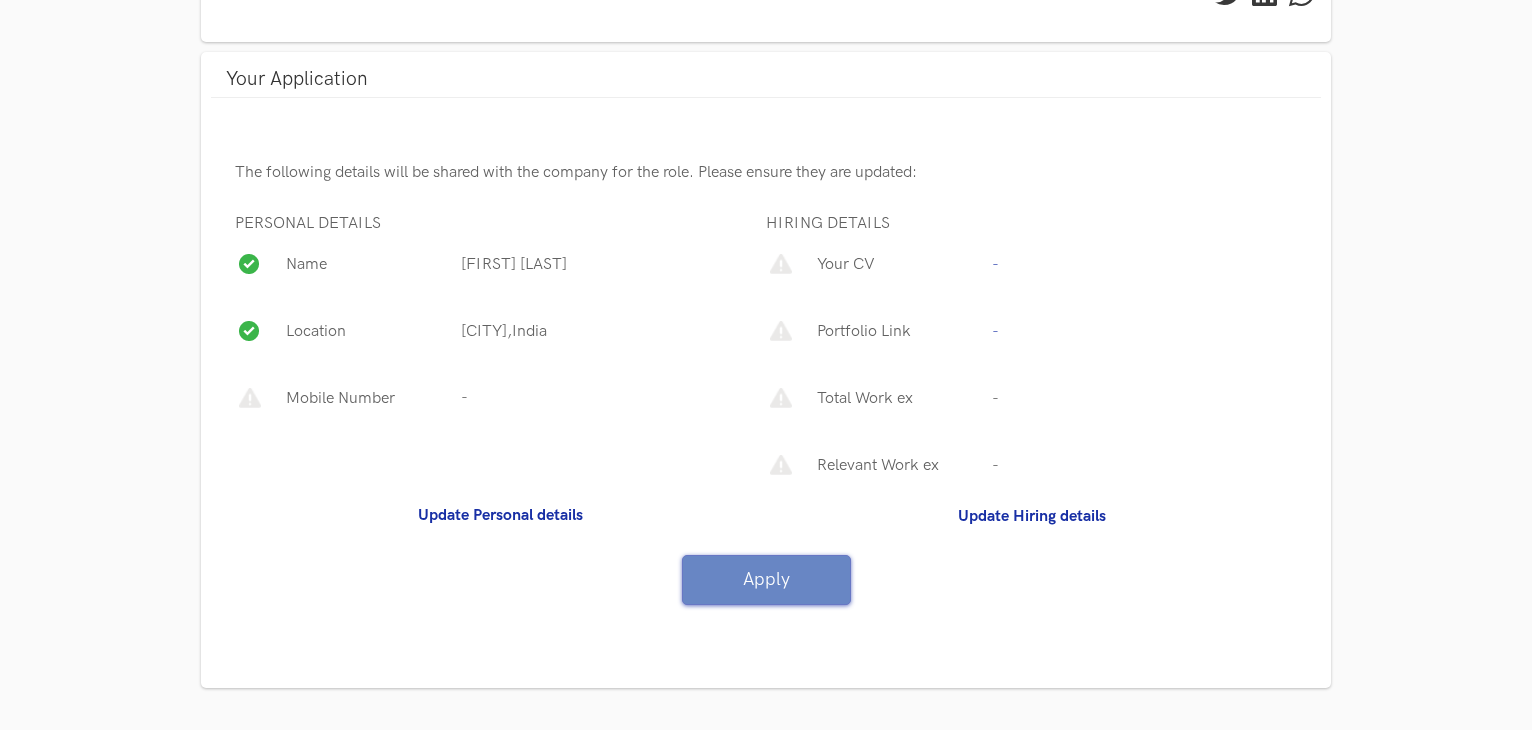scroll, scrollTop: 303, scrollLeft: 0, axis: vertical 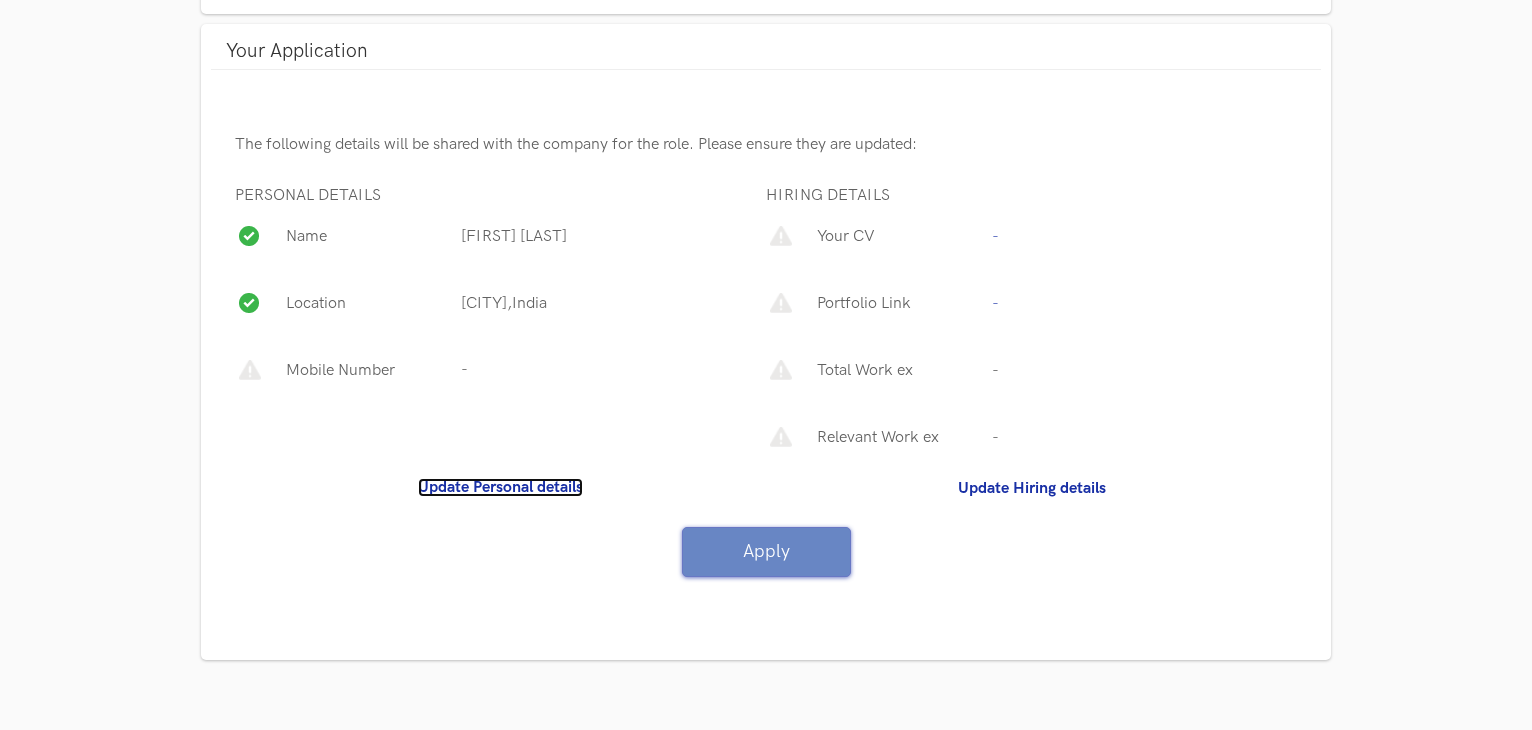 click on "Update Personal details" at bounding box center (500, 487) 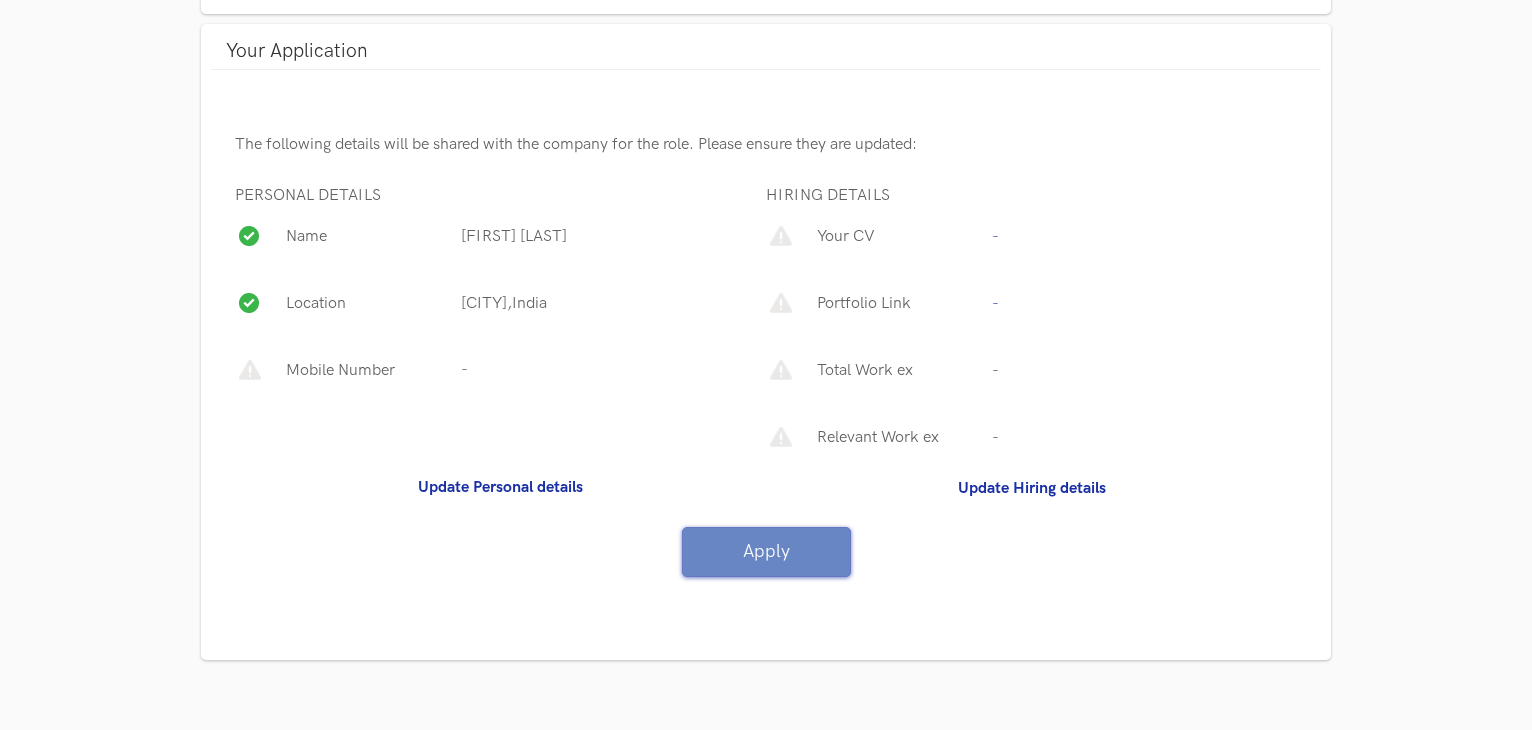 click on "uxhack.co UI UX Designer Apply   OPEN TILL 30 Aug, 2025 About the Job We are looking for a UI UX Designer for a client project. This is a paid gig of around 3-4 weeks, focussed on designing screens for an internal NBFC products Role: UI UX Designer Screens: 20-25 screens Duration: 3-4 weeks Commercials: Rs. 40-50k Location: Remote Part-time/Full-time: Choice is yours, we are focussed on the output Project starts: Immediately The project involves: Creating custom components based on existing libraries, for internal user journeys, as well creating screens Optimising user flows Doing design QA for dev output You will be working closely with Akshay & Nishith, Co-founders at UXHack, on this project. We are a complete remote startup and operate asynchronously. Read more about our culture and working style  here We'd like to move fast and close out this hiring in the next couple of days If you know someone who'd be a good fit, please share this with them. What we are looking for:  - Process:   Apply on the site -" at bounding box center [766, 213] 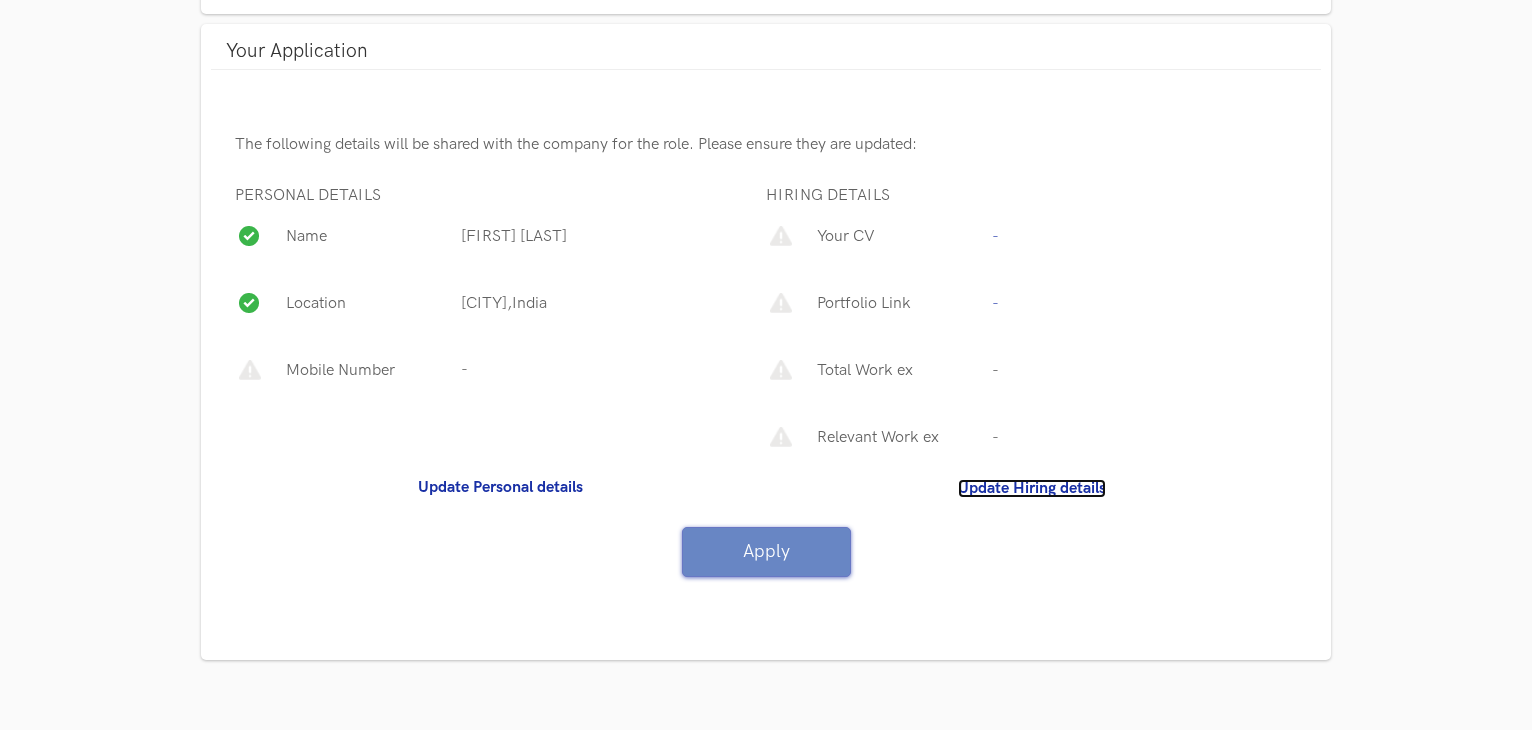 click on "Update Hiring details" at bounding box center (1032, 488) 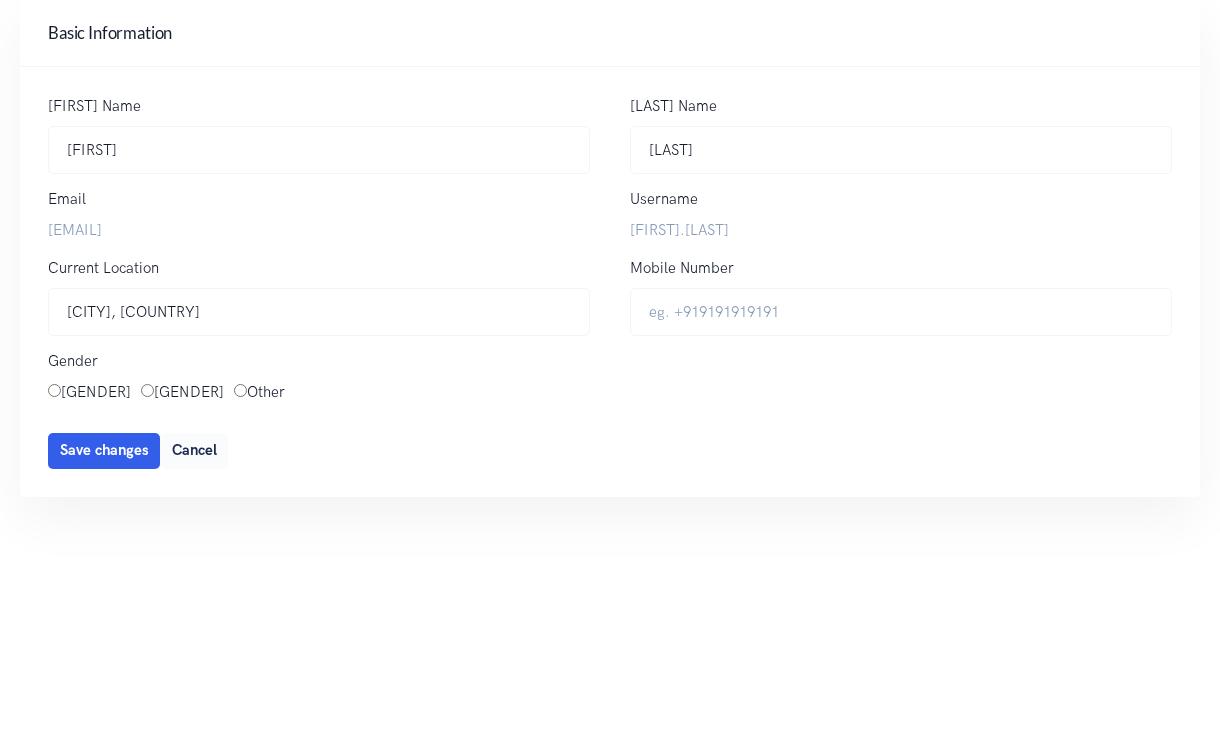 scroll, scrollTop: 0, scrollLeft: 0, axis: both 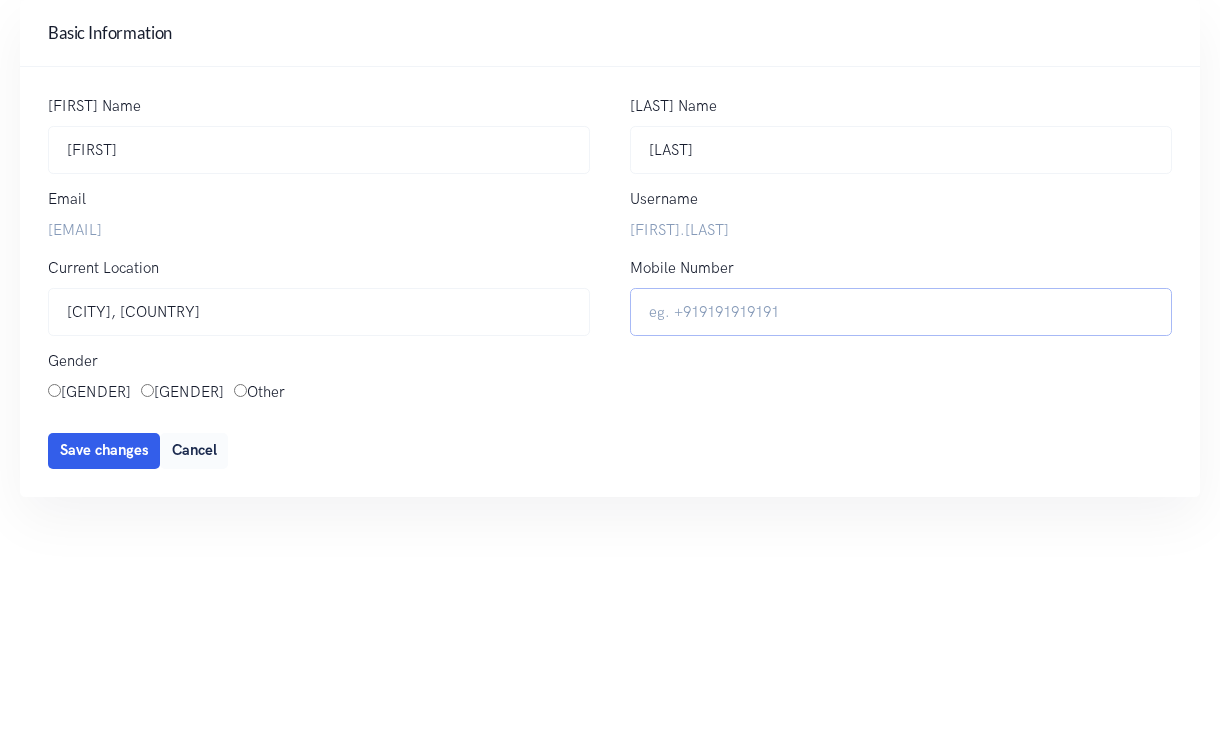 click on "Mobile Number" at bounding box center (901, 312) 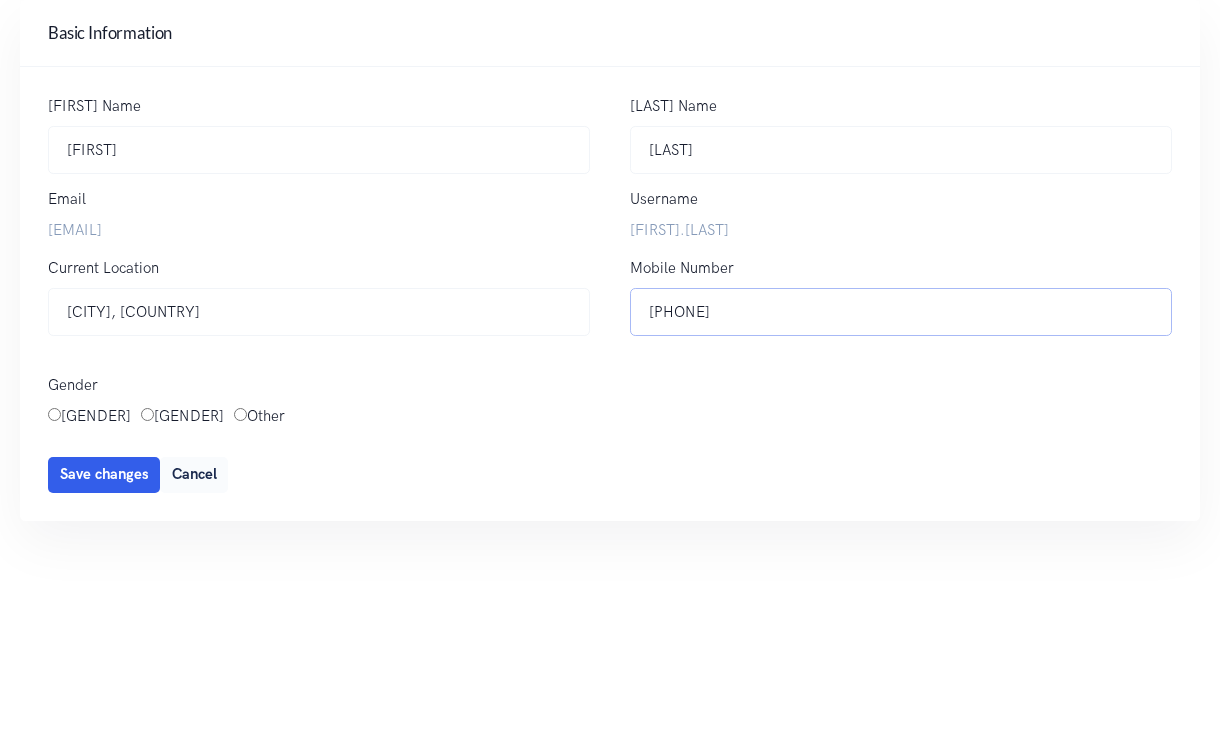type on "[PHONE]" 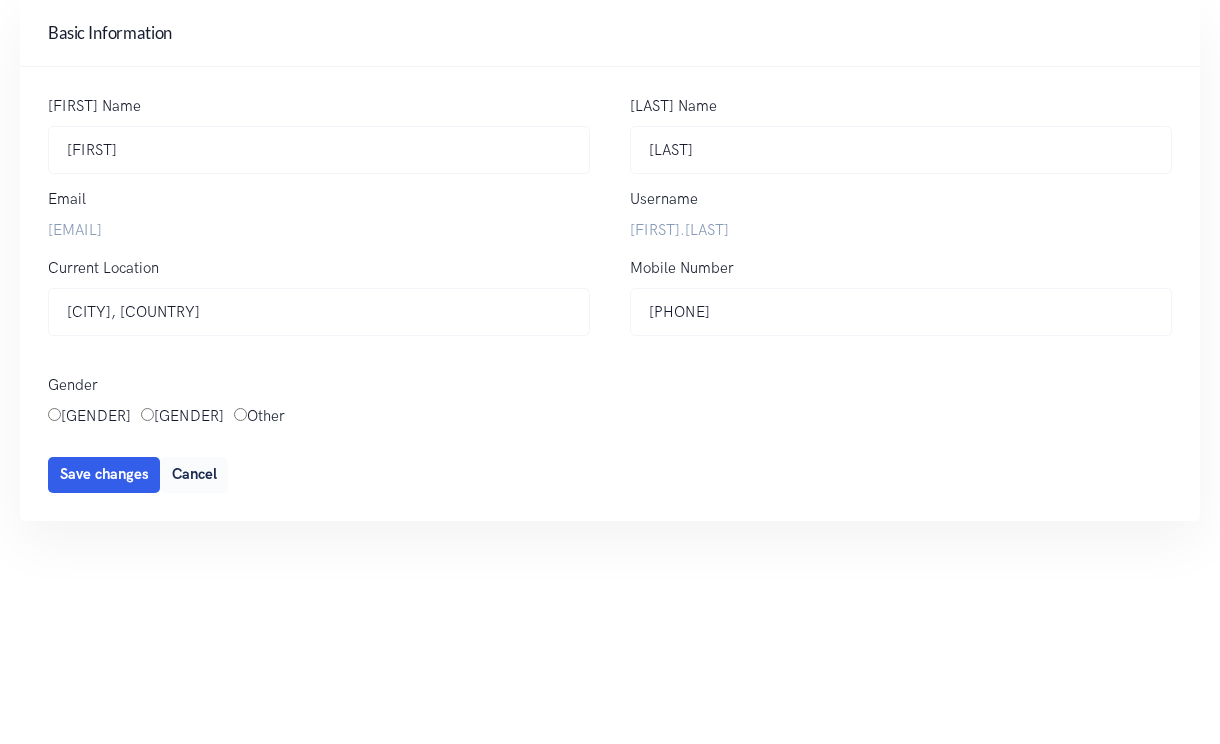 click on "[GENDER]" at bounding box center (189, 417) 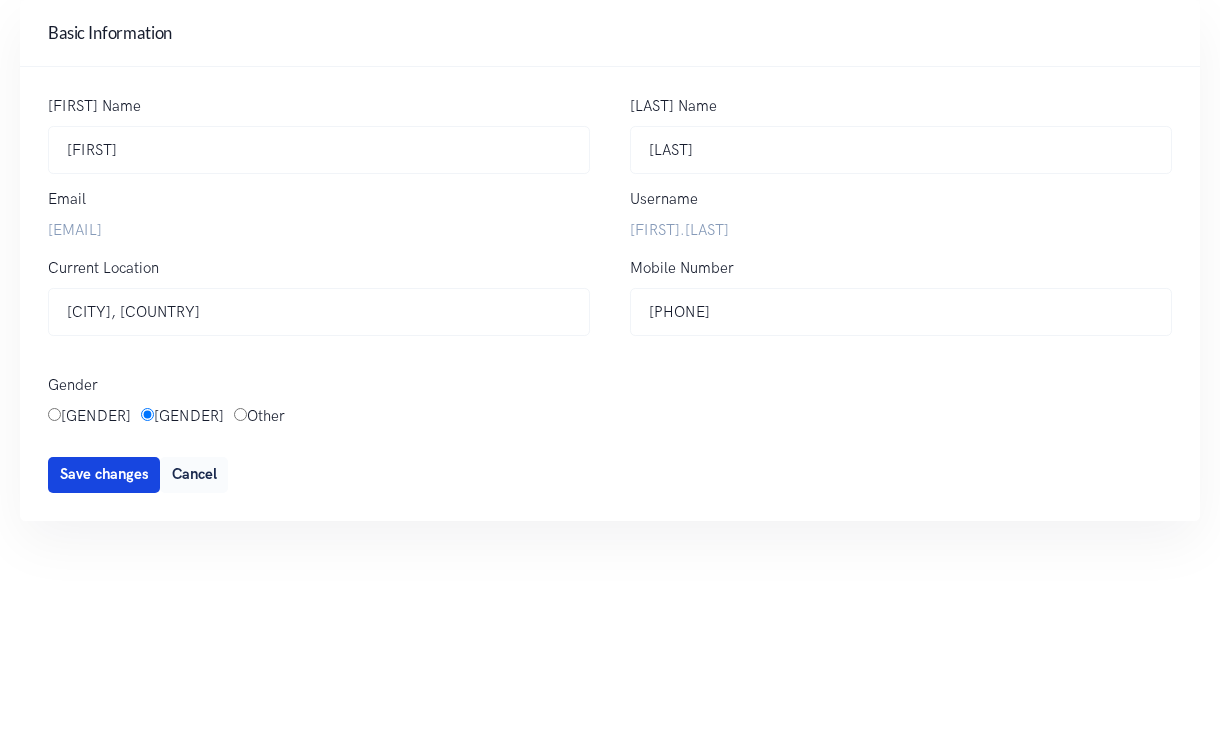 click on "Save changes" at bounding box center (104, 474) 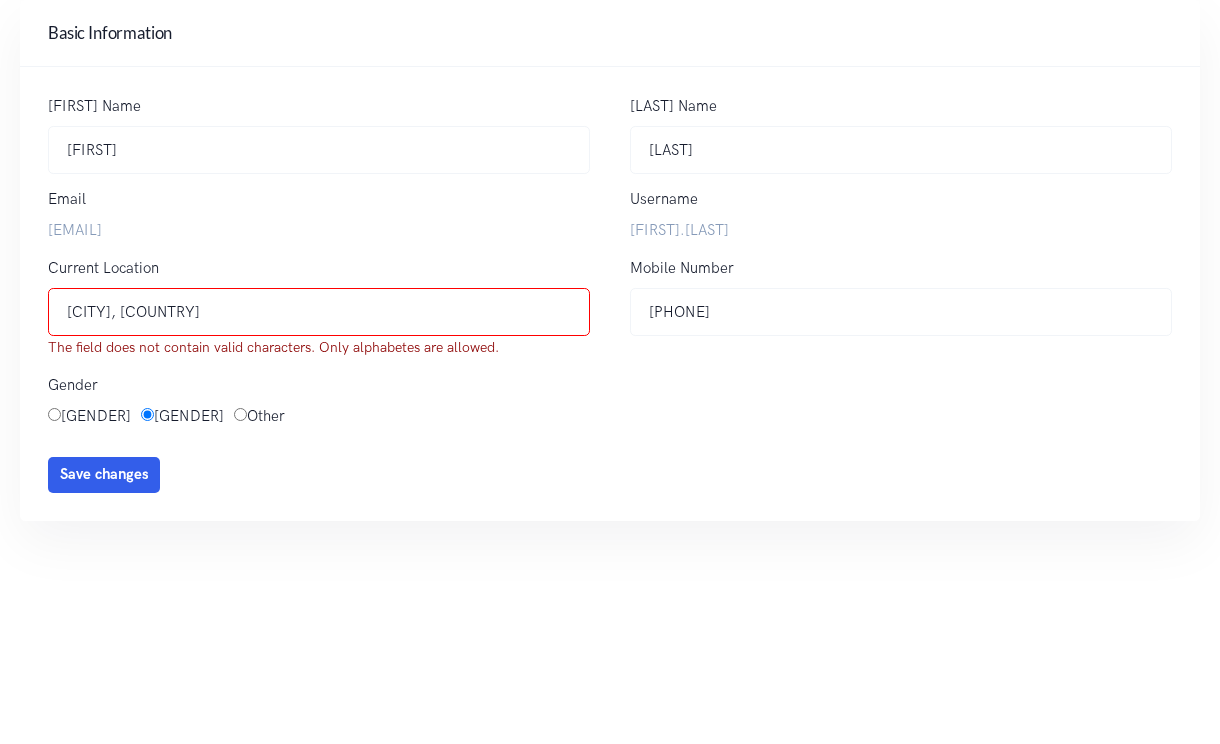drag, startPoint x: 204, startPoint y: 318, endPoint x: 59, endPoint y: 316, distance: 145.0138 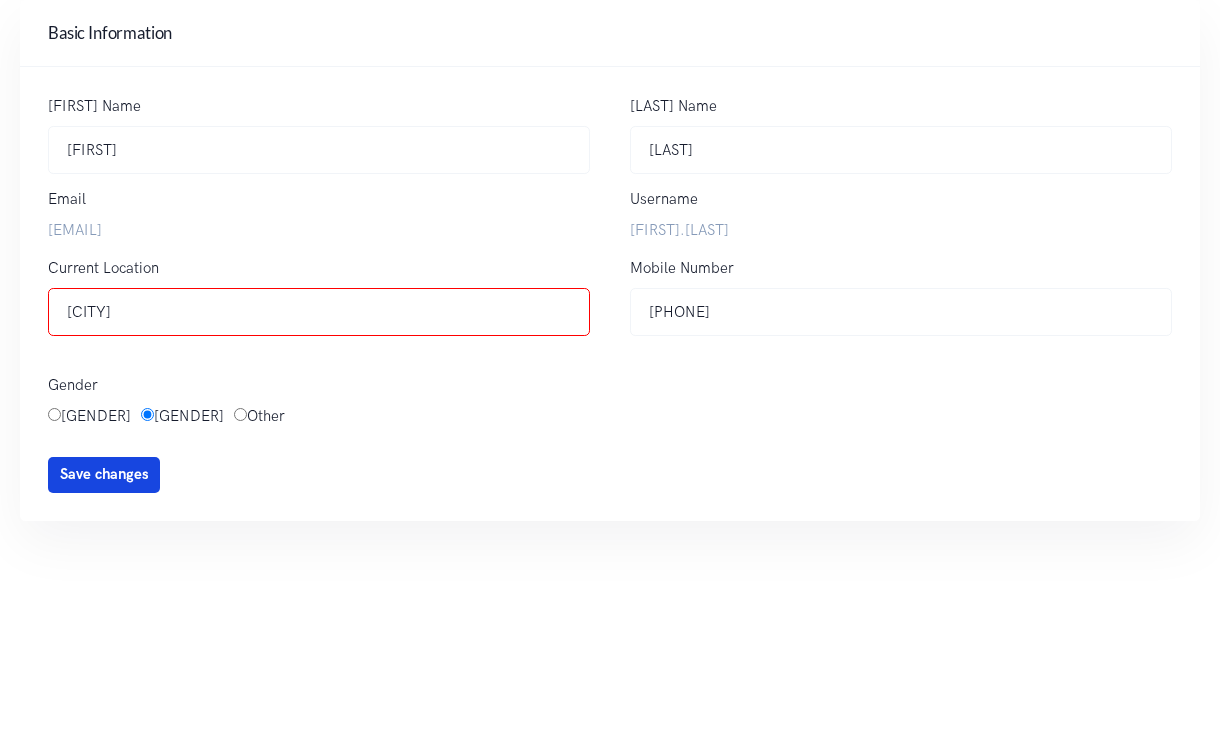 type on "Hyderabad" 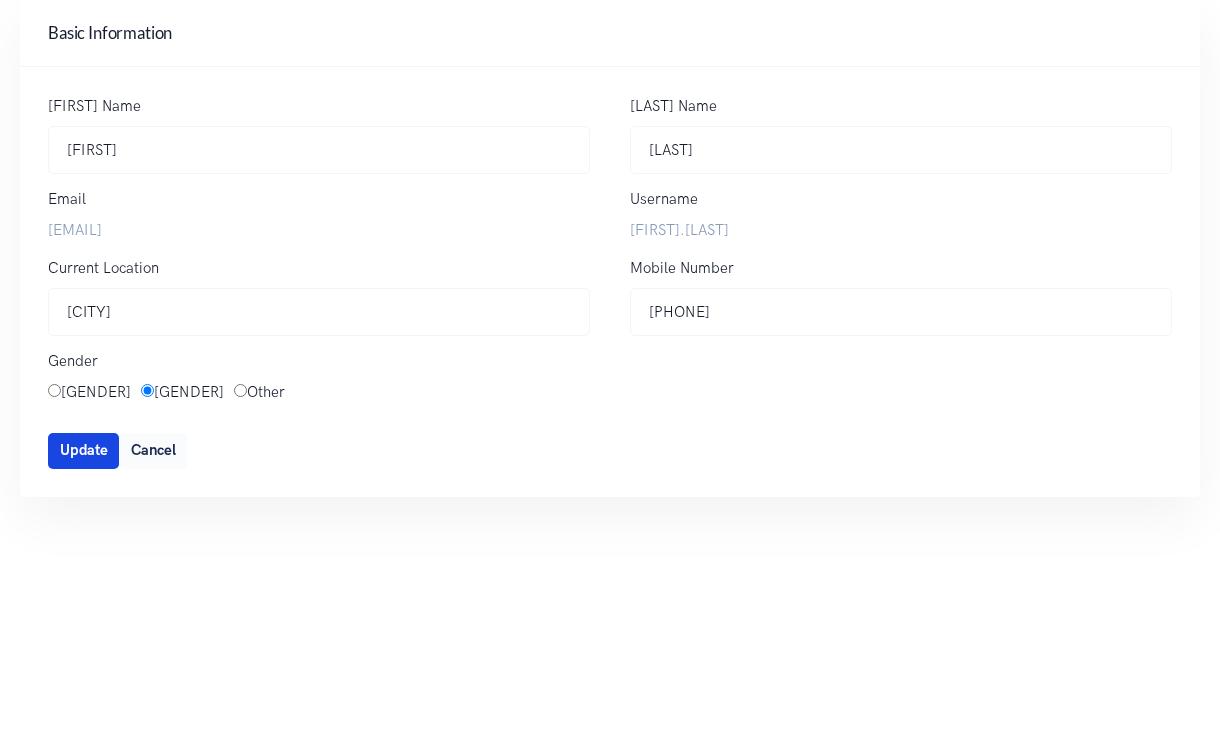 click on "Update" at bounding box center (84, 450) 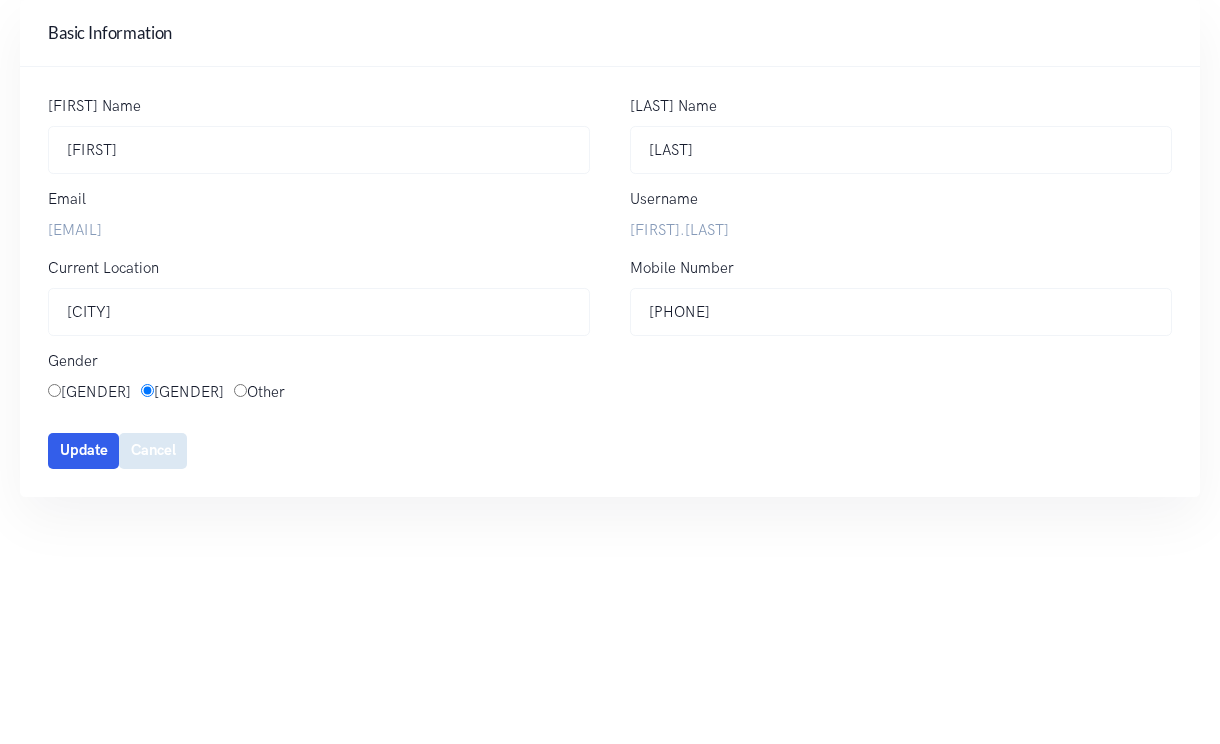 click on "Cancel" at bounding box center (153, 451) 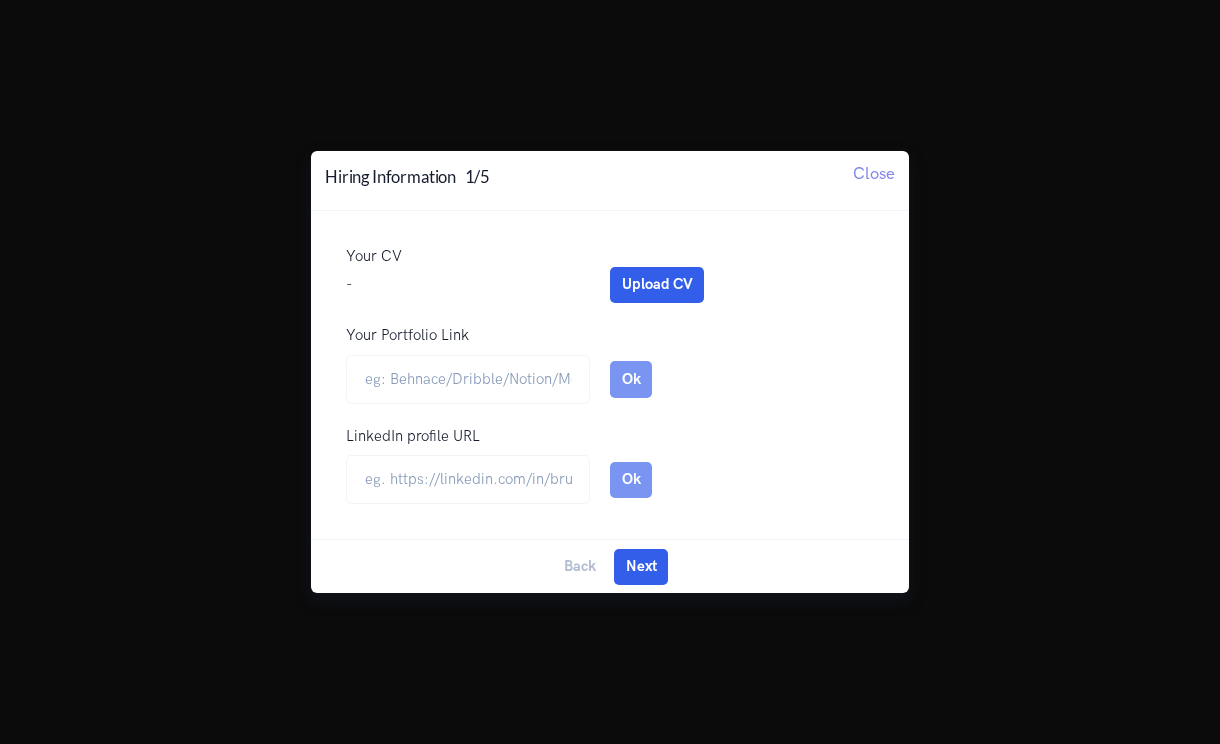 scroll, scrollTop: 0, scrollLeft: 0, axis: both 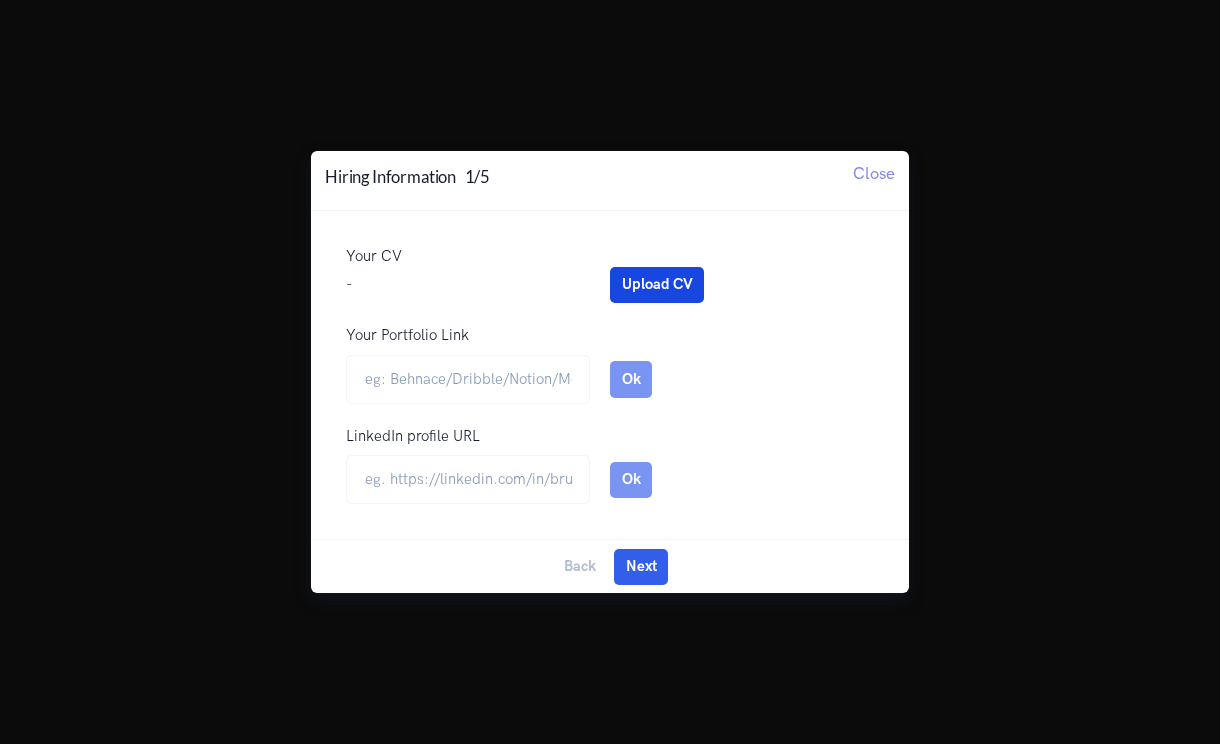 click on "Upload CV" at bounding box center [657, 285] 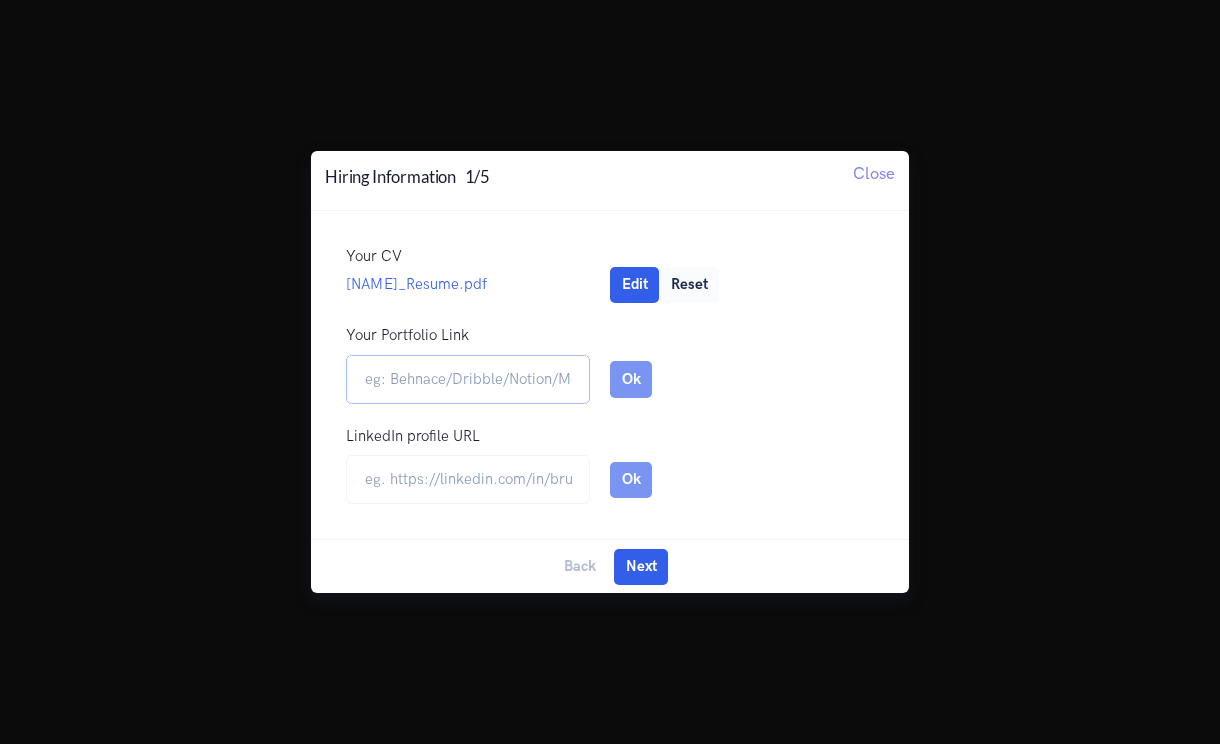 click on "Your Portfolio Link" at bounding box center (468, 379) 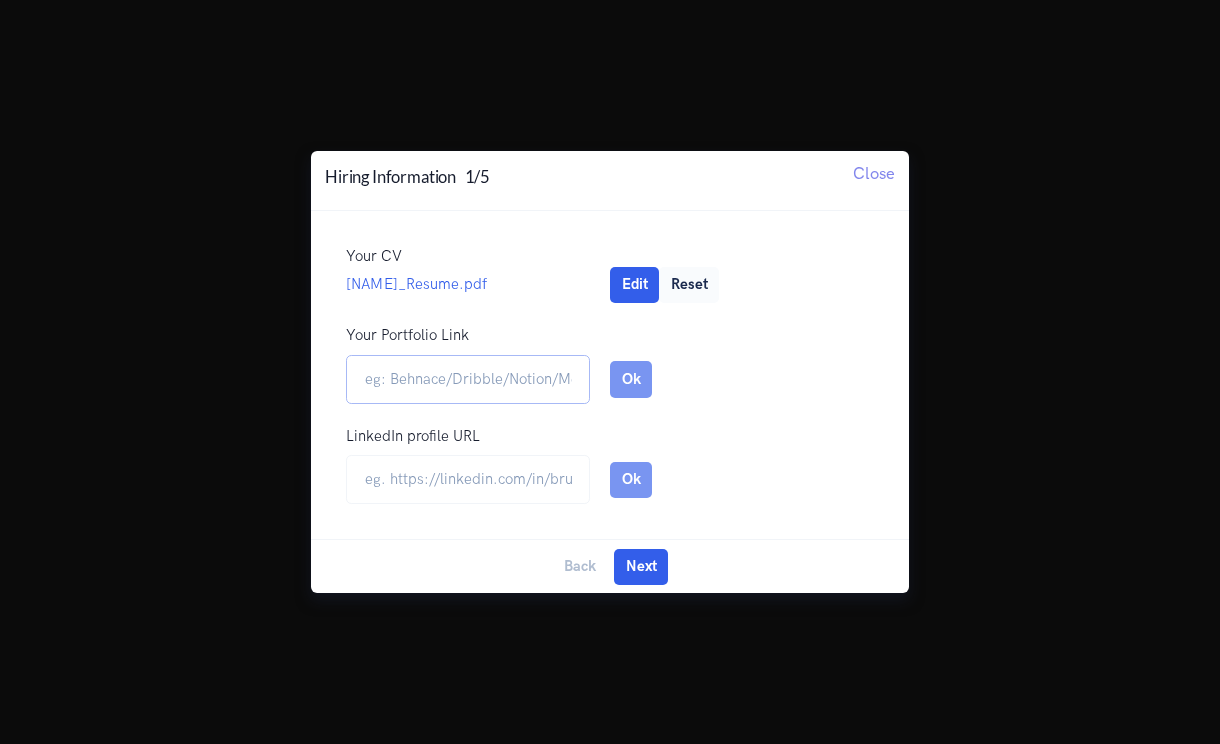 paste on "https://rahulsharmauiuxportfolio.netlify.app/" 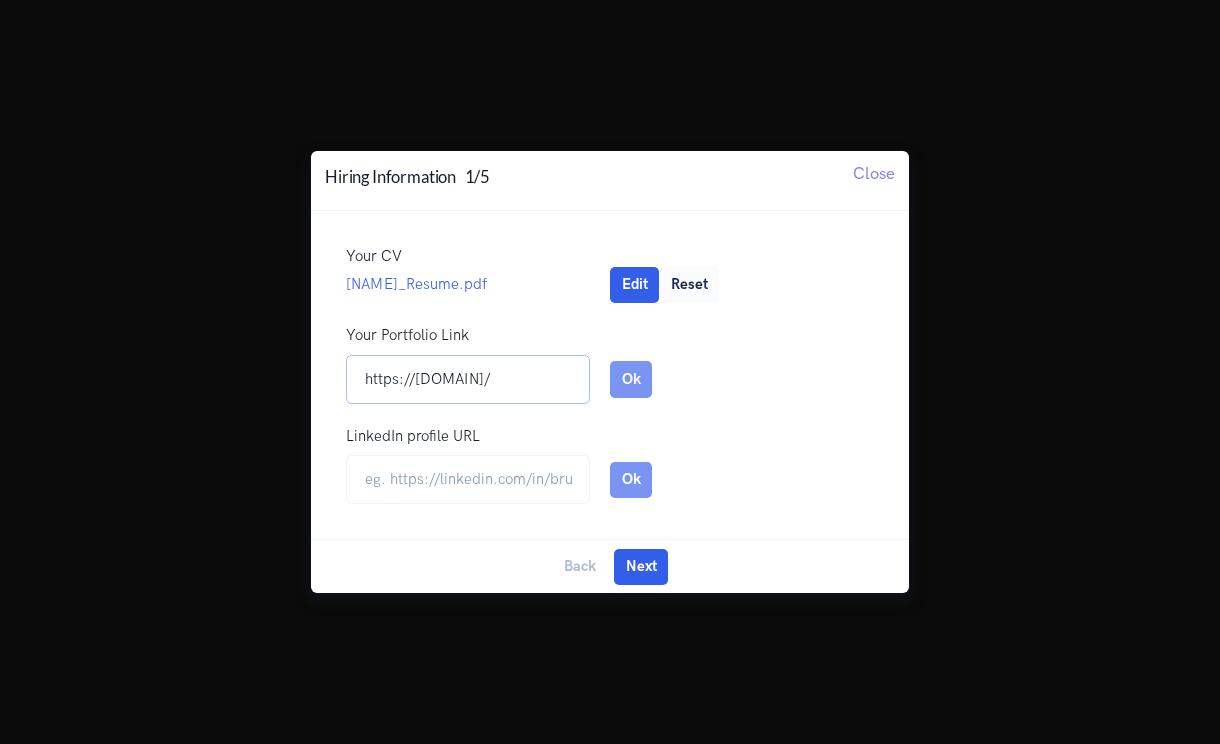 scroll, scrollTop: 0, scrollLeft: 87, axis: horizontal 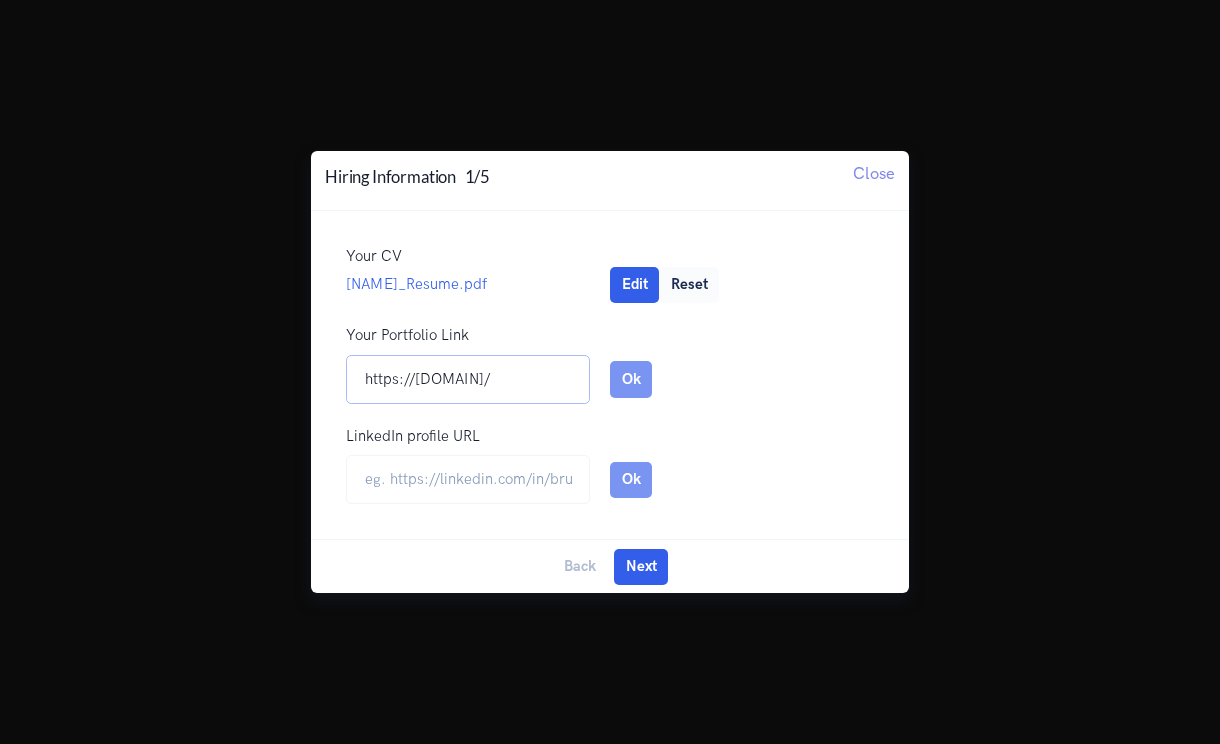 click on "https://rahulsharmauiuxportfolio.netlify.app/" at bounding box center [468, 379] 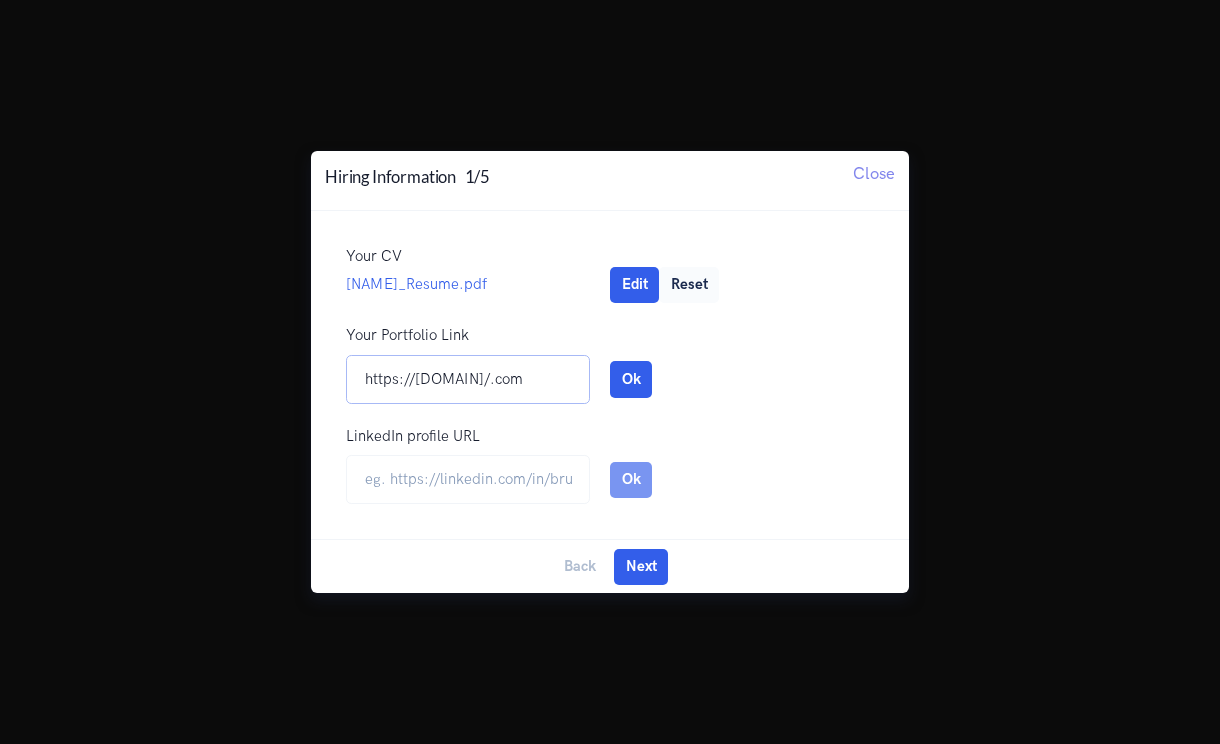 scroll, scrollTop: 0, scrollLeft: 120, axis: horizontal 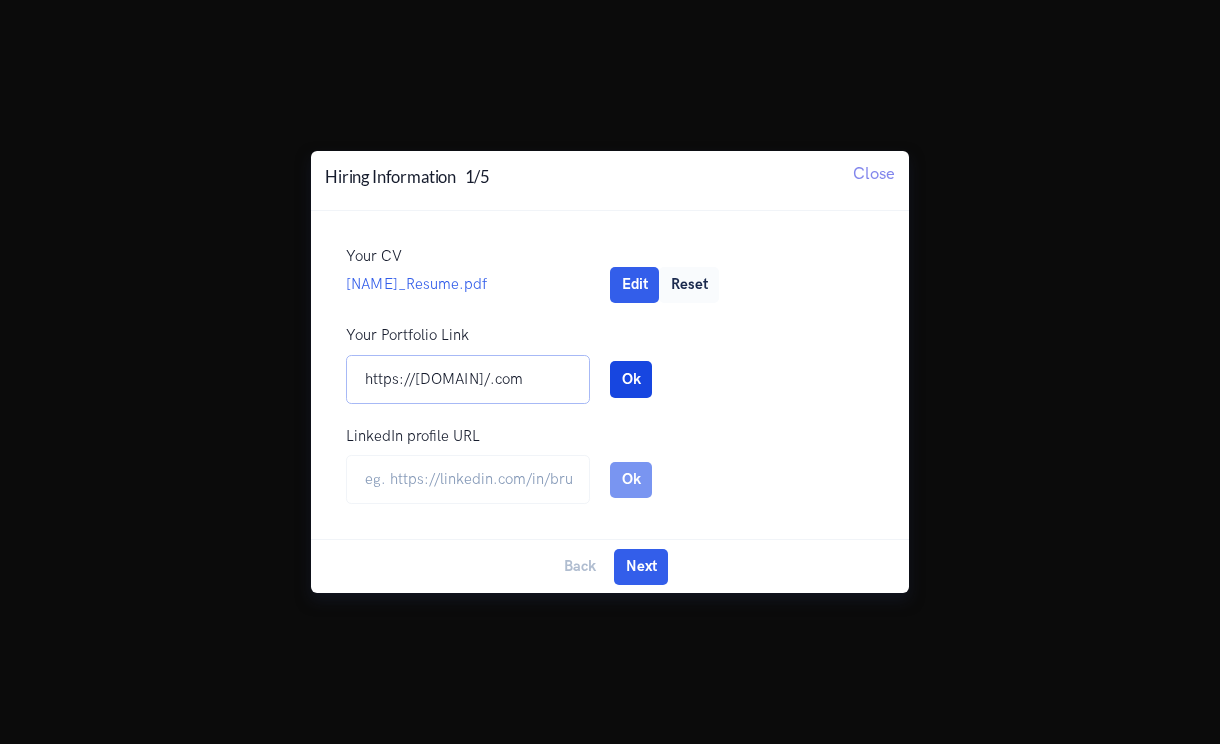 type on "[URL]" 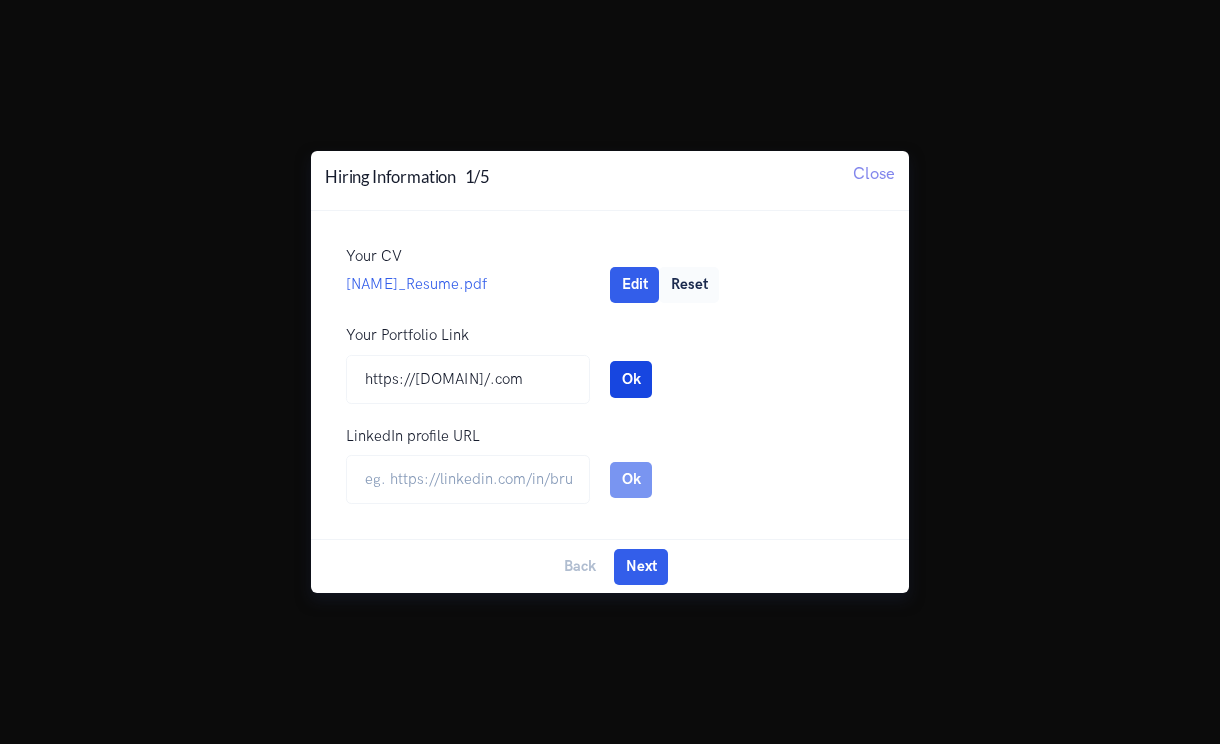 click on "Ok" at bounding box center (631, 379) 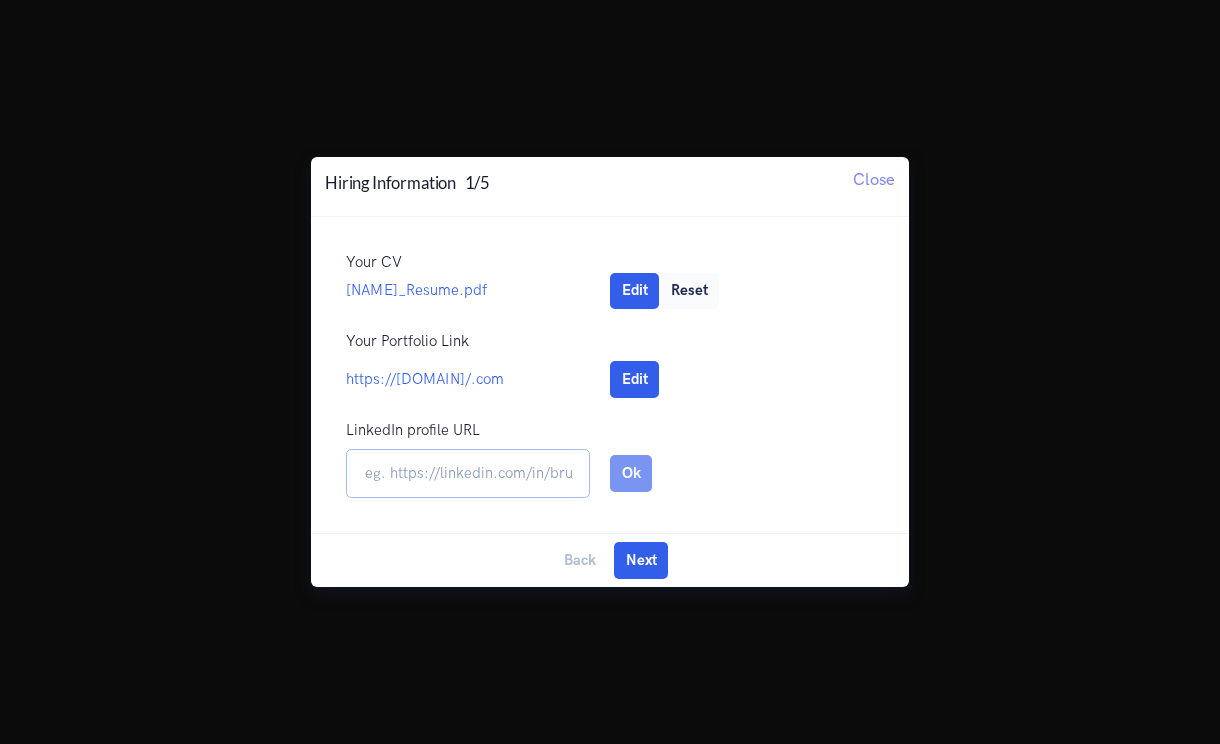 drag, startPoint x: 515, startPoint y: 475, endPoint x: 497, endPoint y: 475, distance: 18 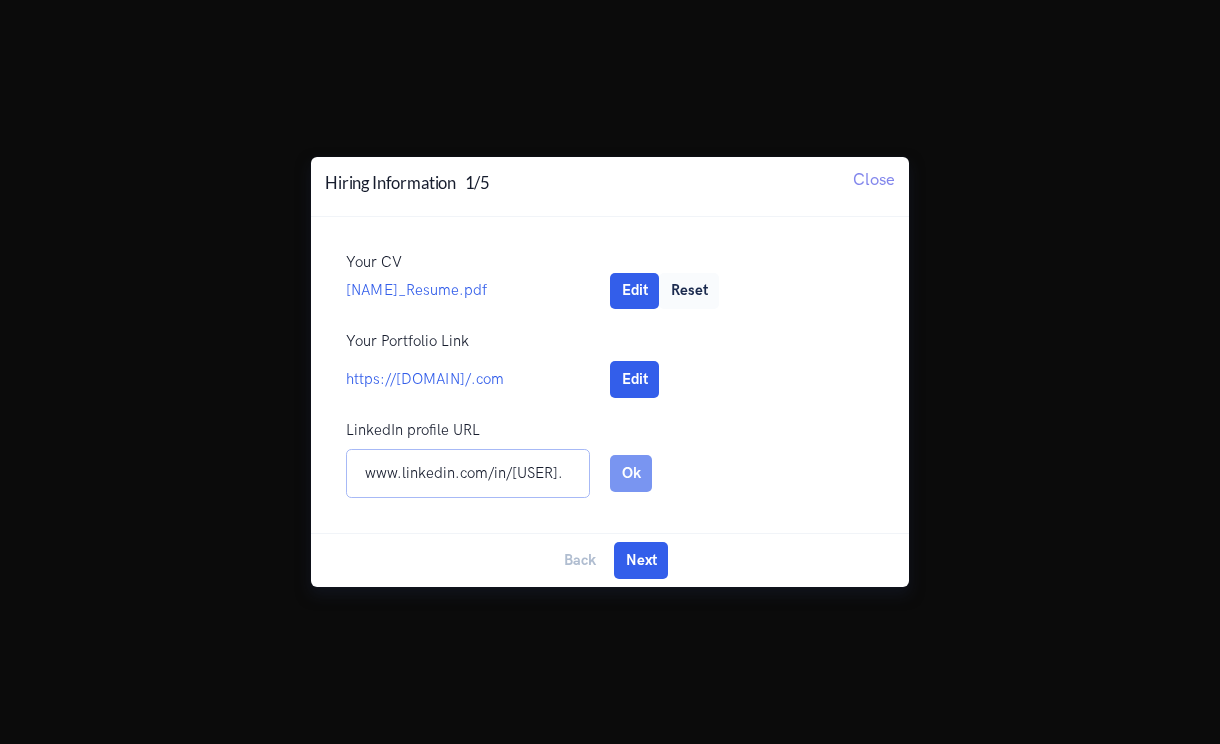 scroll, scrollTop: 0, scrollLeft: 0, axis: both 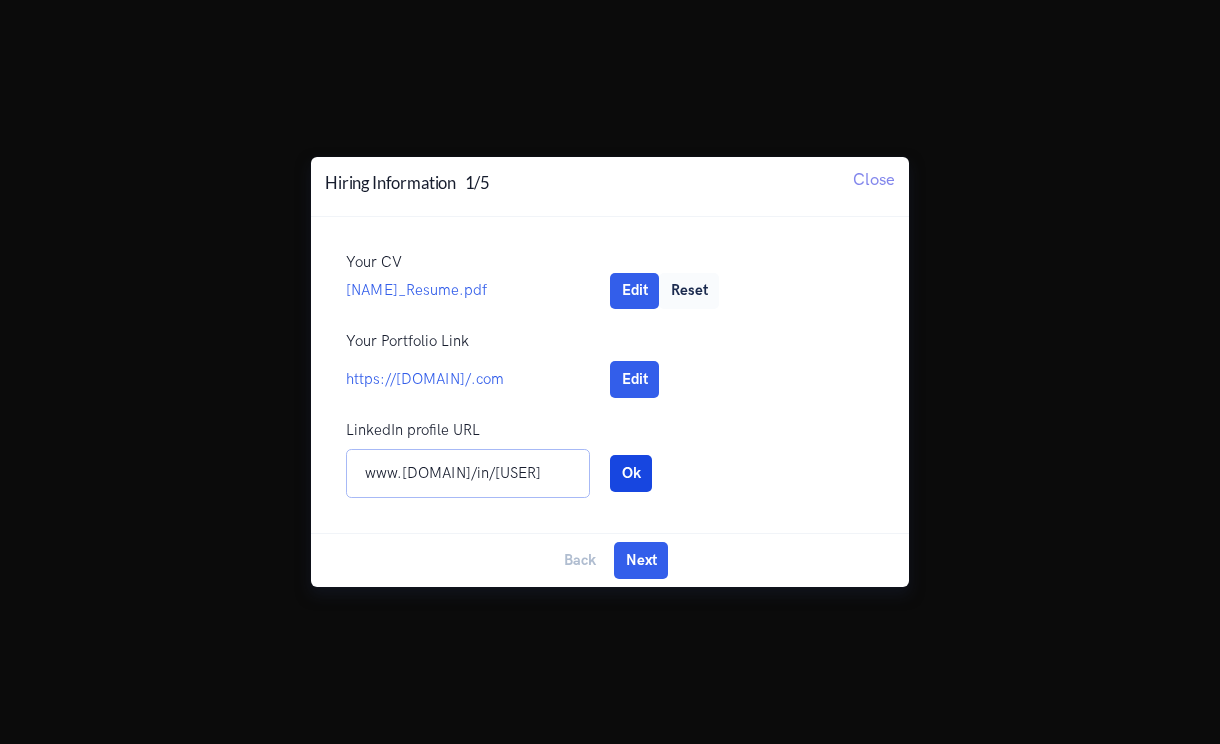 type on "www.linkedin.com/in/rahul545" 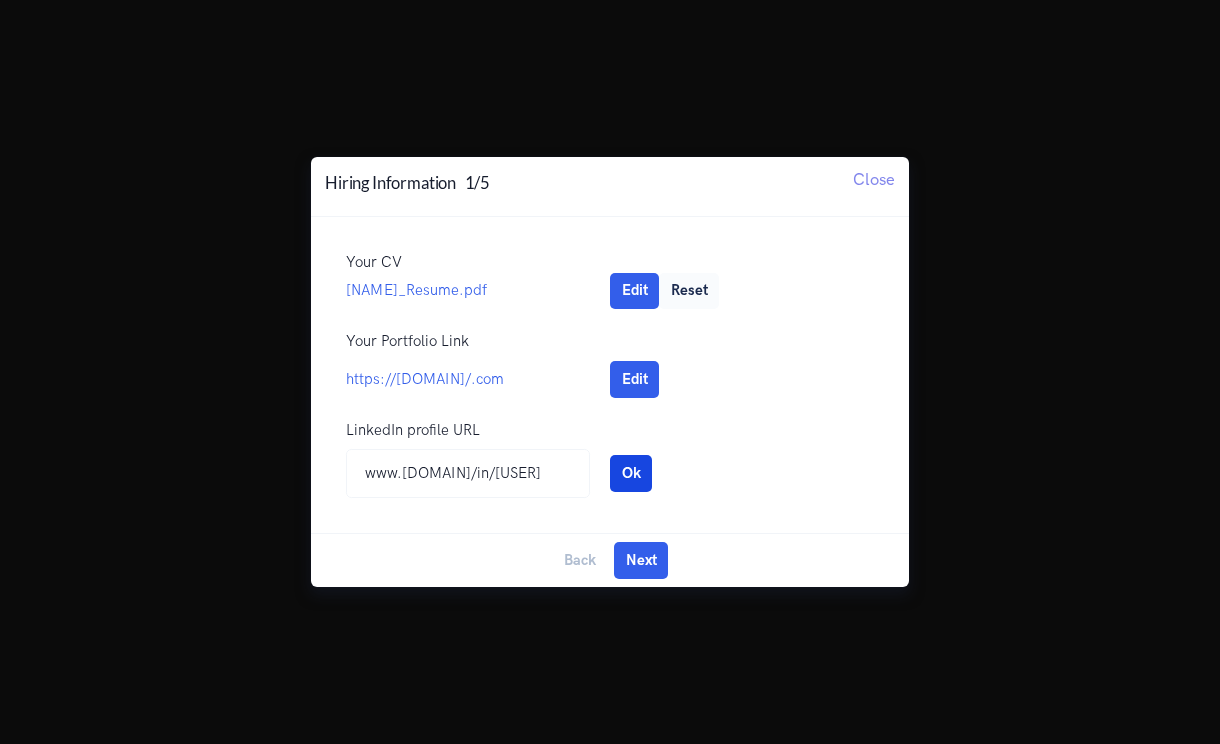 click on "Ok" at bounding box center [631, 473] 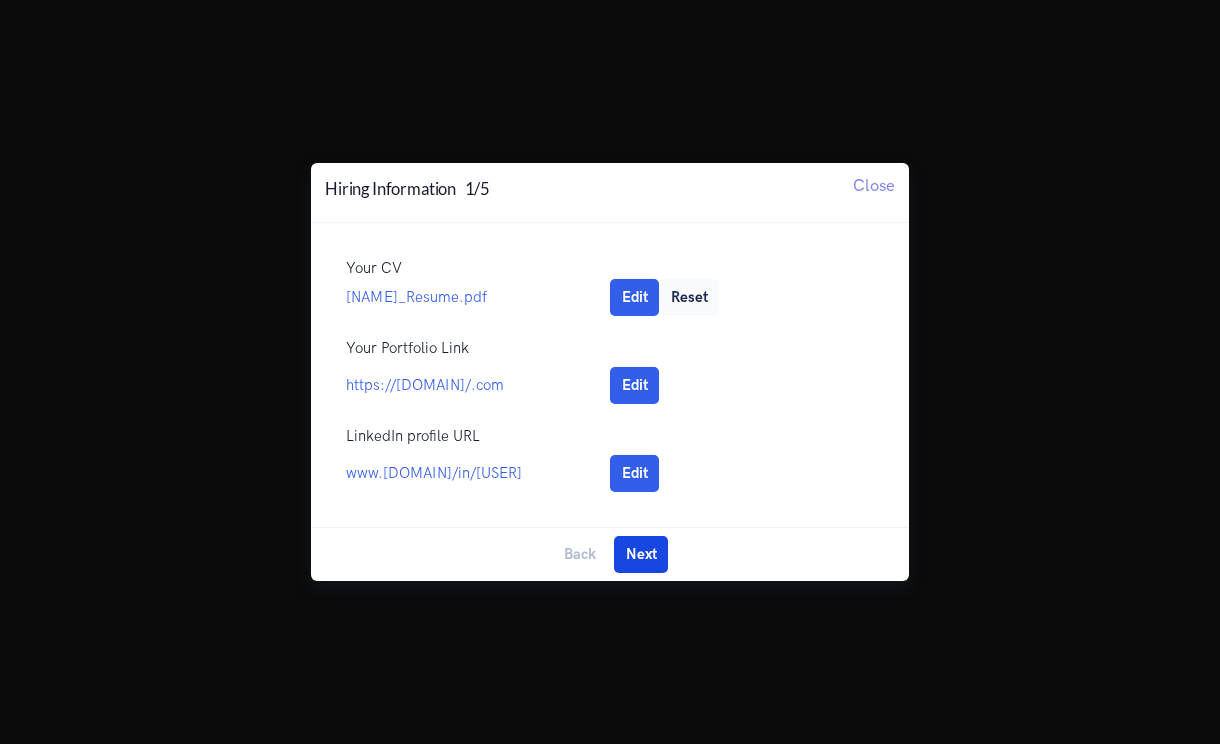 click on "Next" at bounding box center [641, 554] 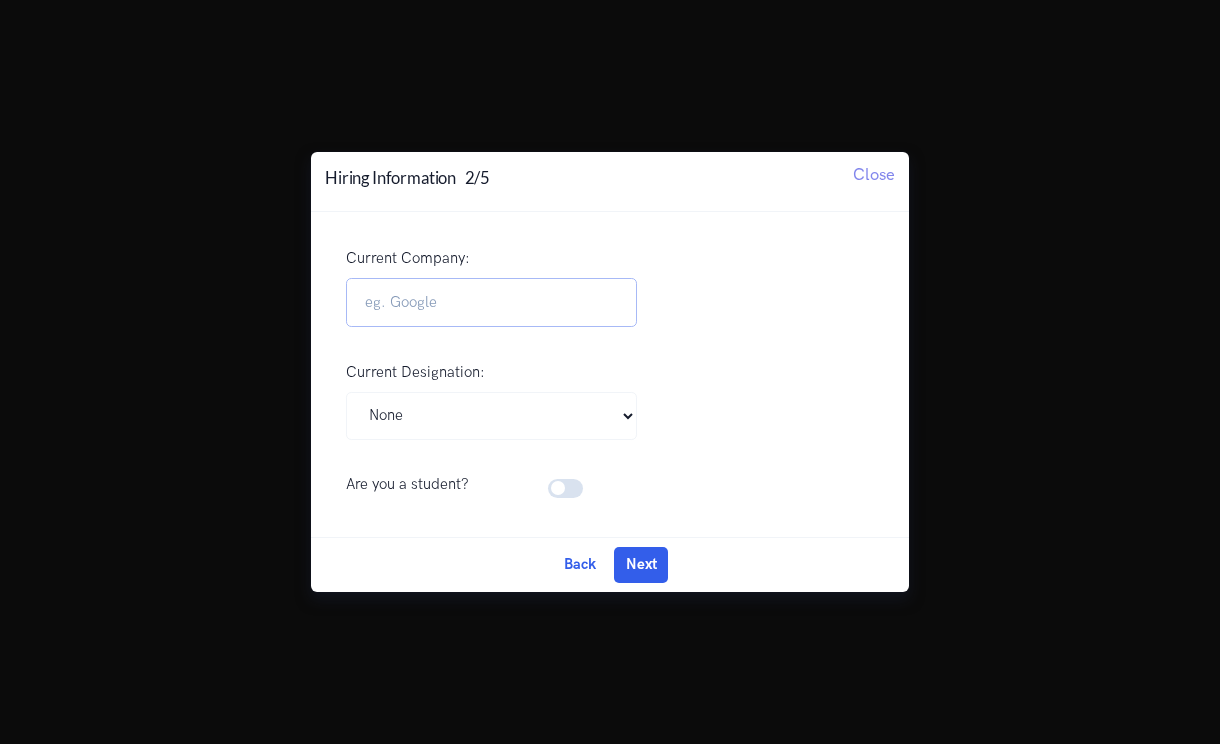 click on "Current Company:" at bounding box center (491, 302) 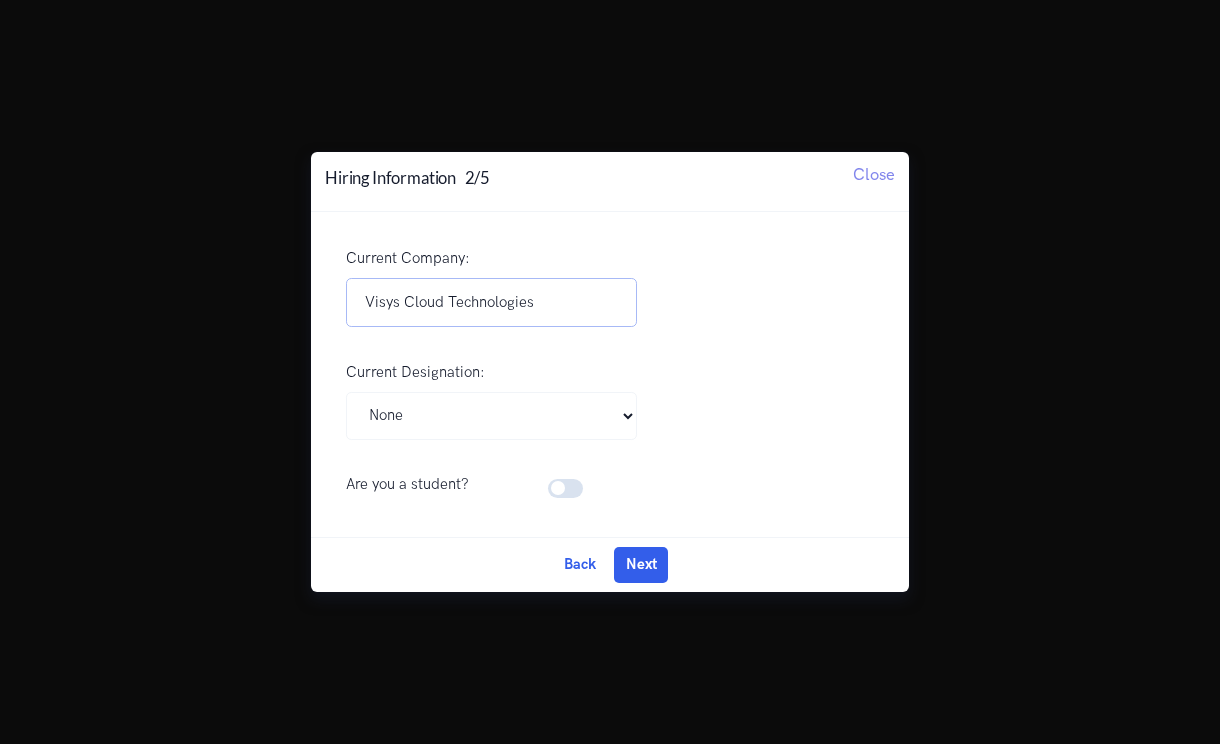 type on "Visys Cloud Technologies" 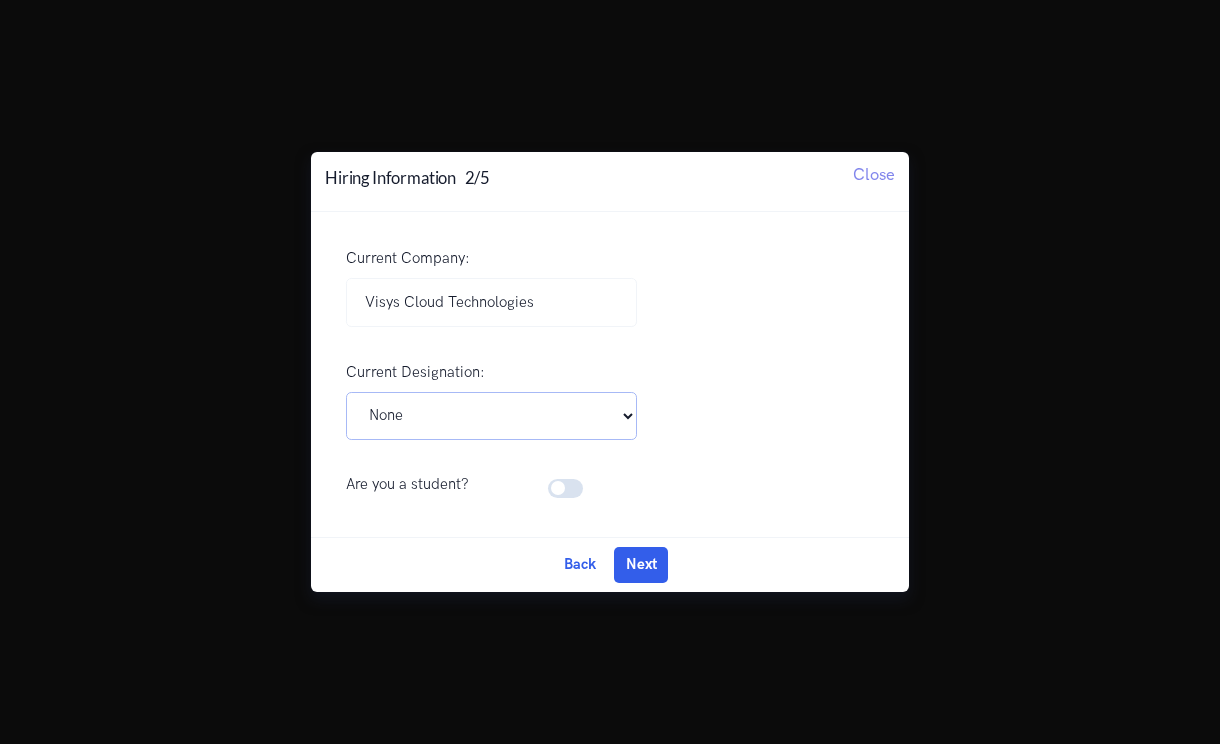 click on "Pick Your Designation Associate Product Manager Product Designer Product Manager Senior Product Designer Senior Product Manager Senior UX Designer UX Designer UI UX Designer UX Researcher Others None" at bounding box center [491, 416] 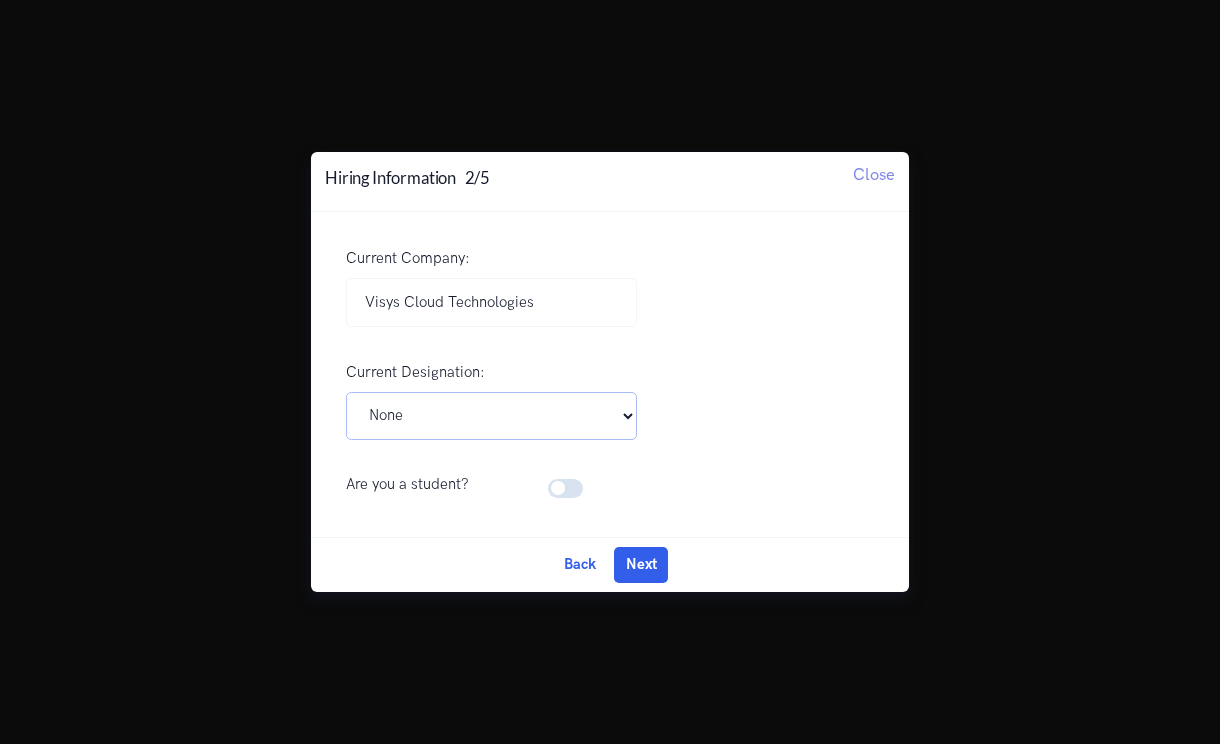 select on "UI UX Designer" 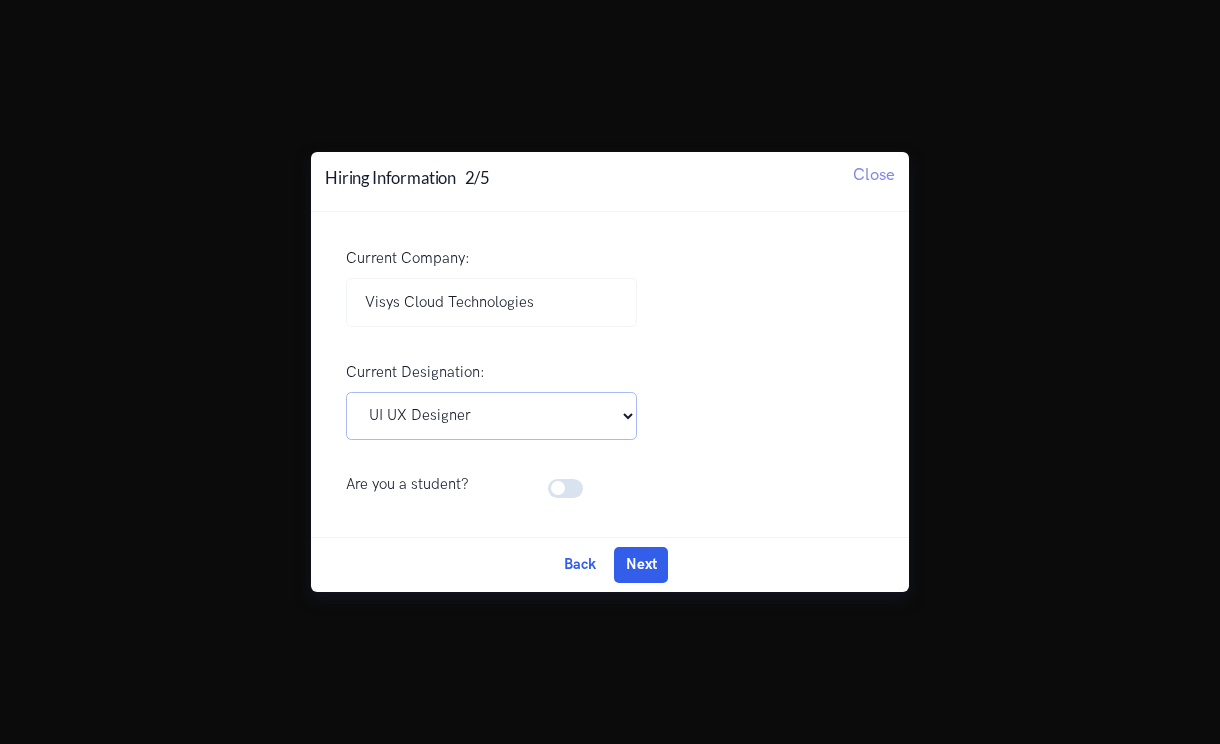 click on "Pick Your Designation Associate Product Manager Product Designer Product Manager Senior Product Designer Senior Product Manager Senior UX Designer UX Designer UI UX Designer UX Researcher Others None" at bounding box center [491, 416] 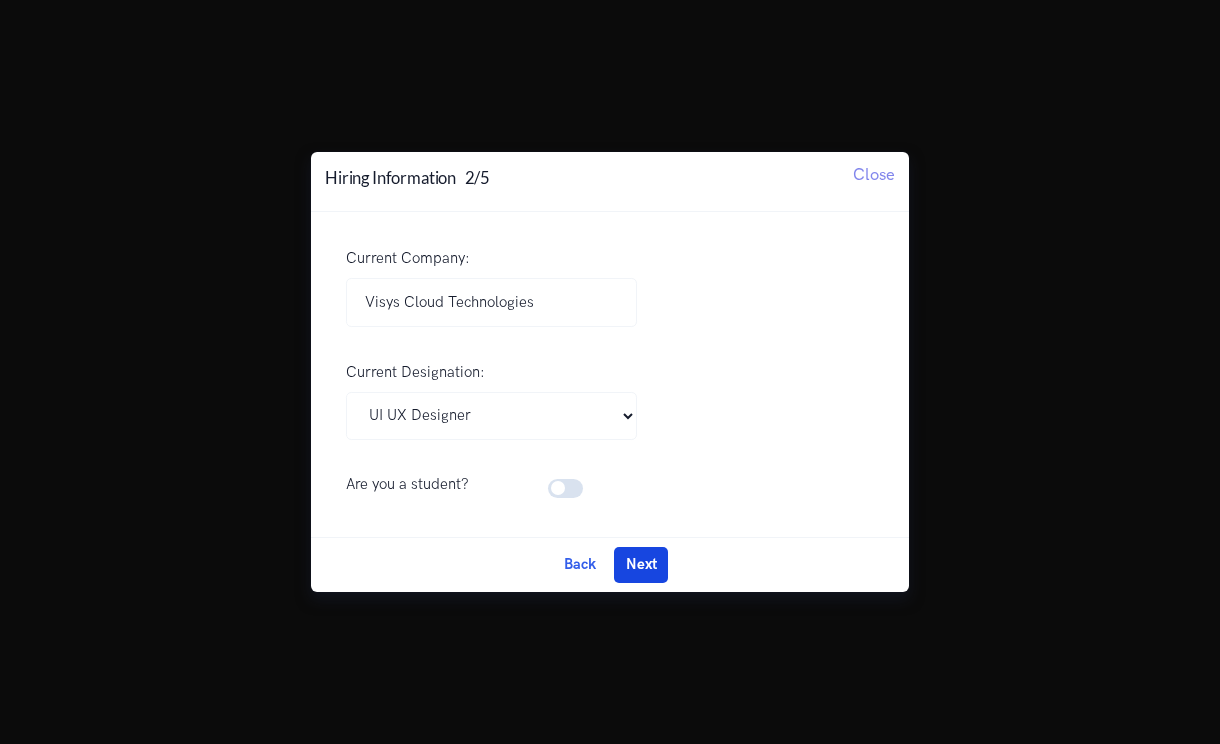 click on "Next" at bounding box center (641, 565) 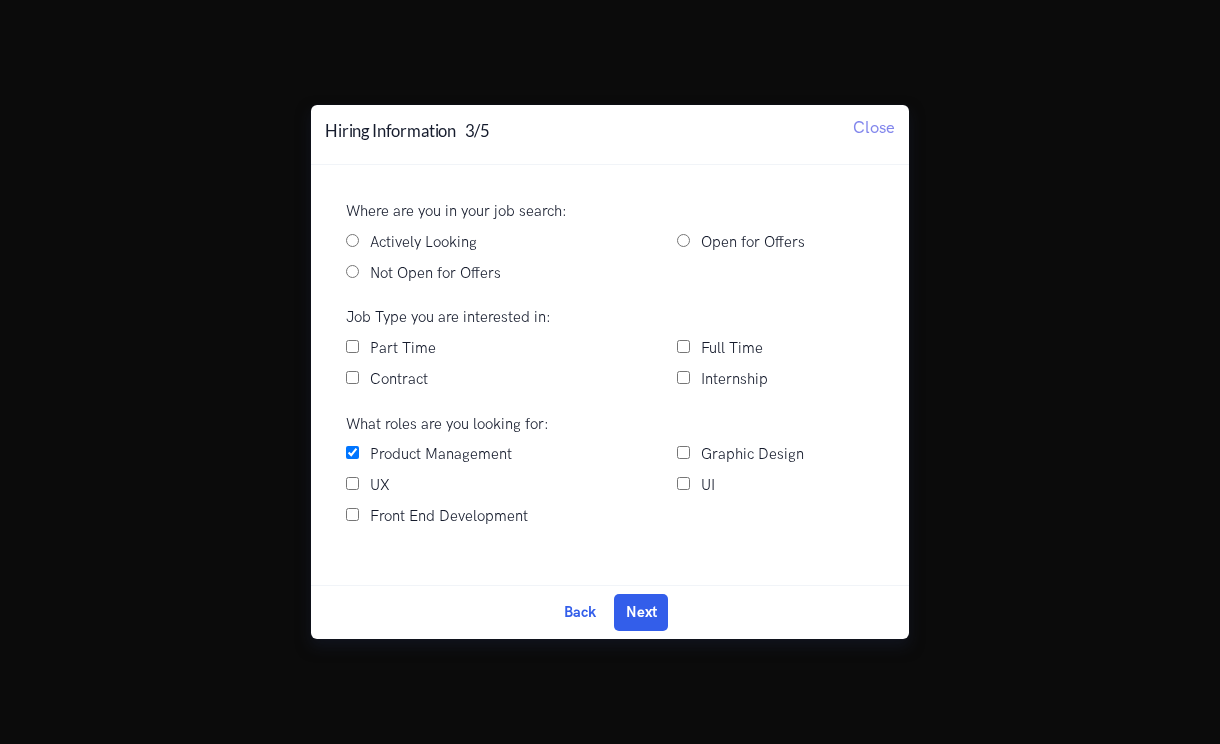 click on "Actively Looking" at bounding box center [423, 243] 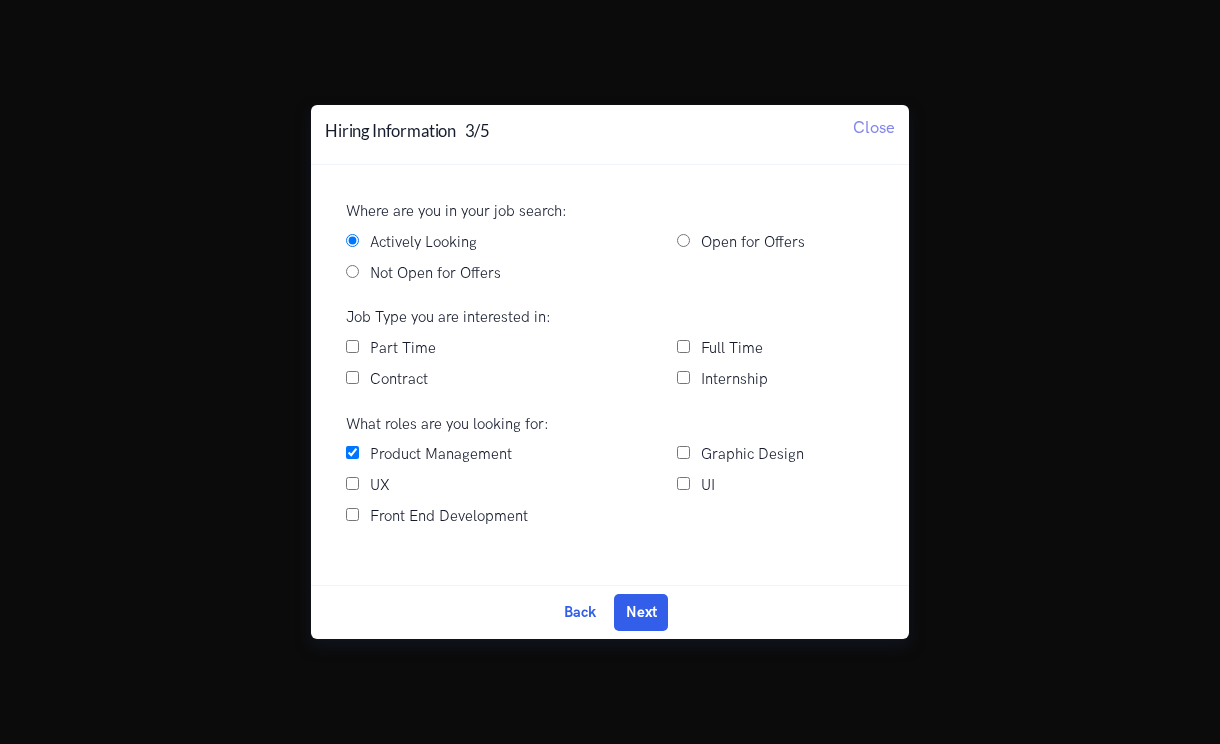 click on "Open for Offers" at bounding box center (753, 243) 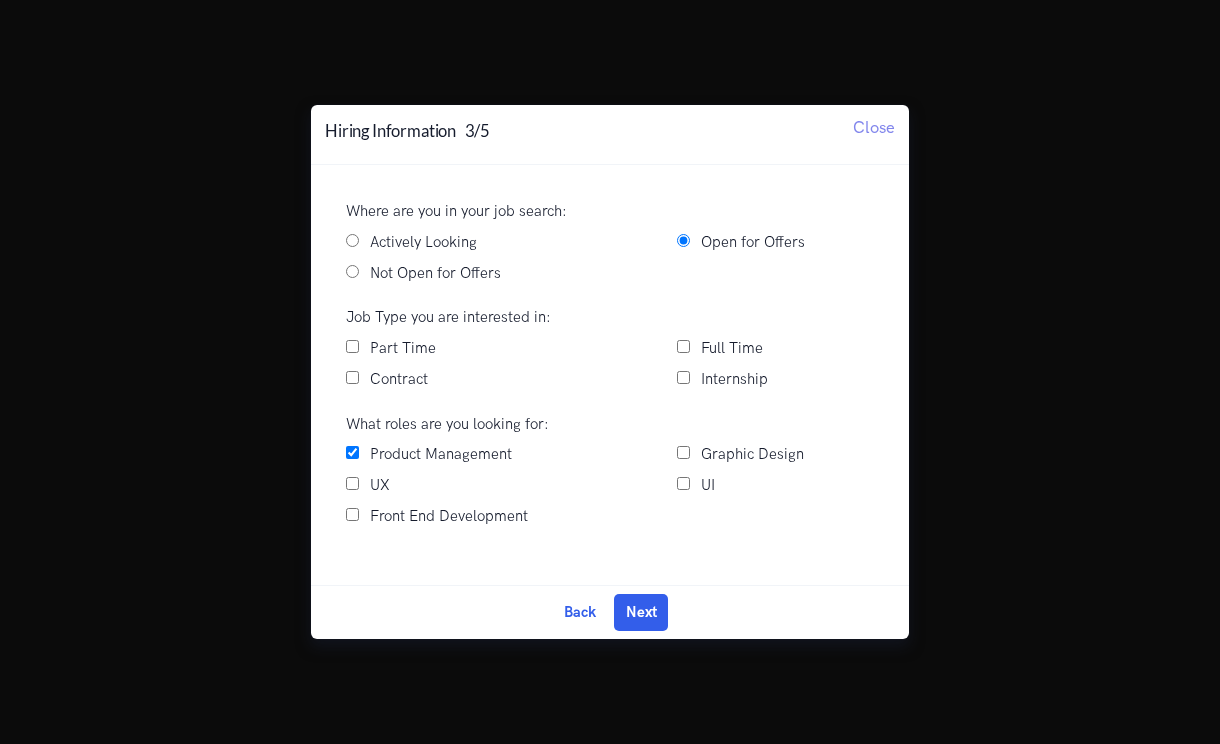 click on "Full Time" at bounding box center (775, 349) 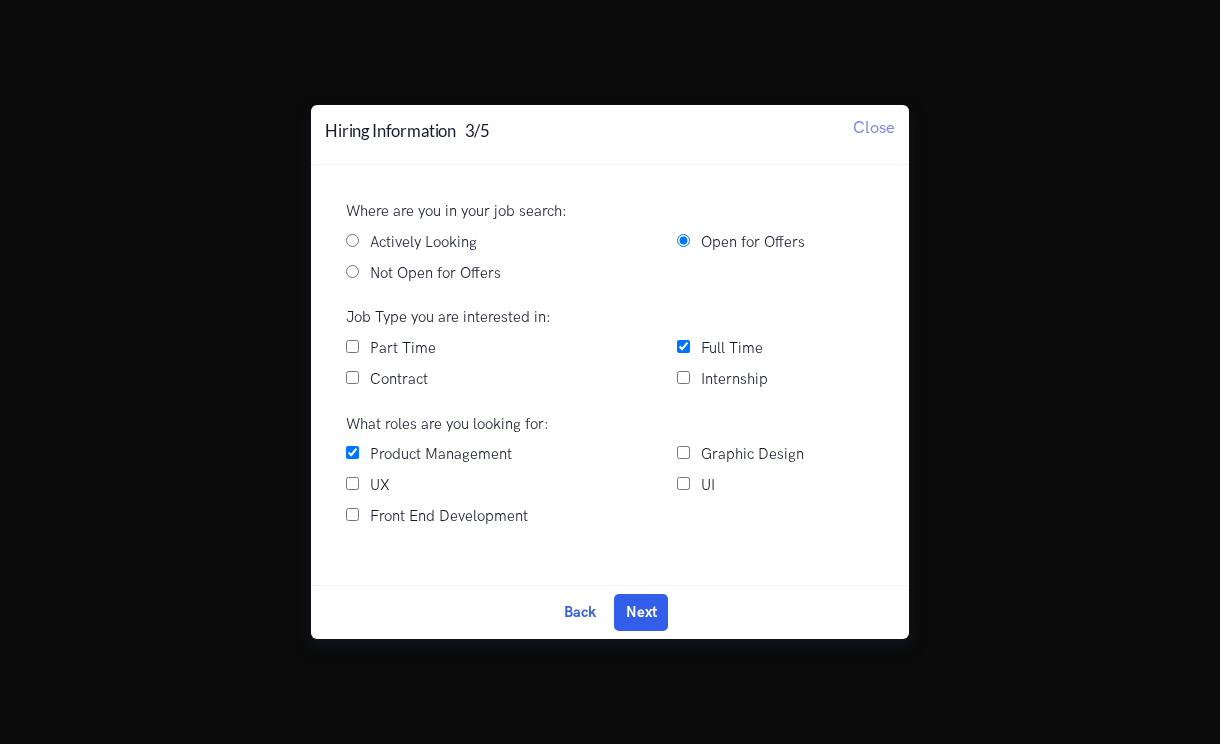 click on "UX" at bounding box center [380, 486] 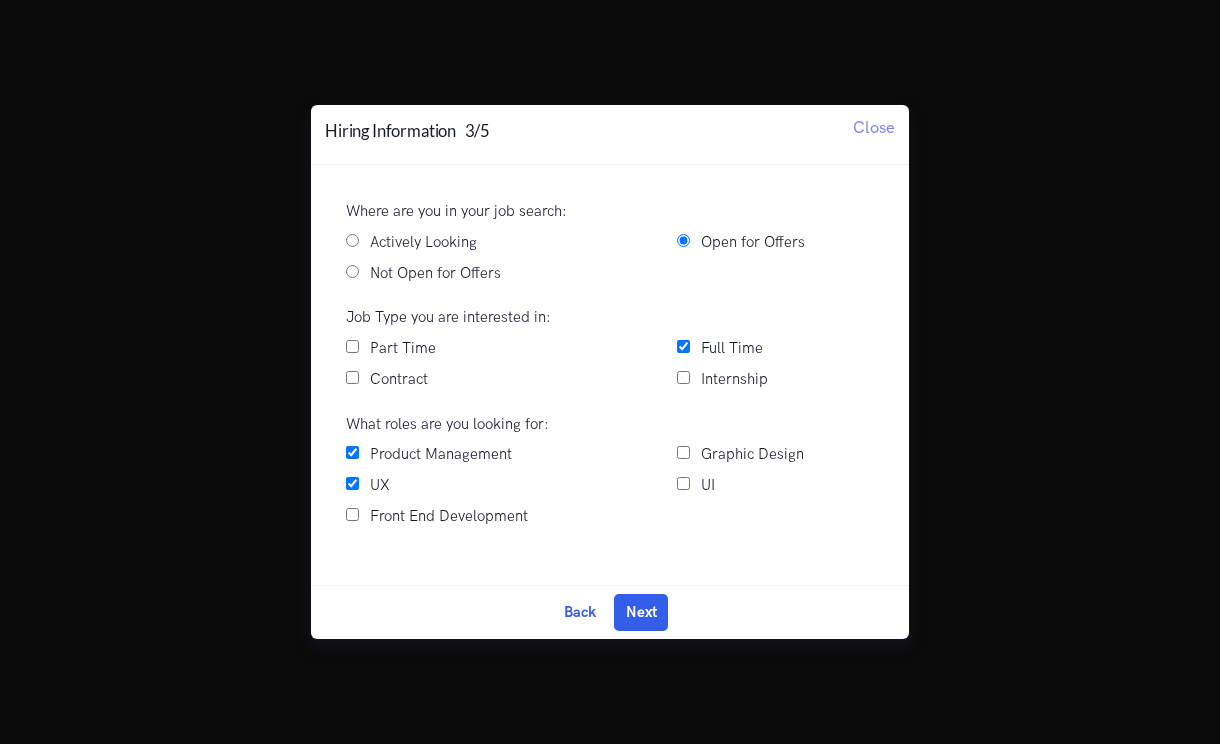 click on "UI" at bounding box center (683, 483) 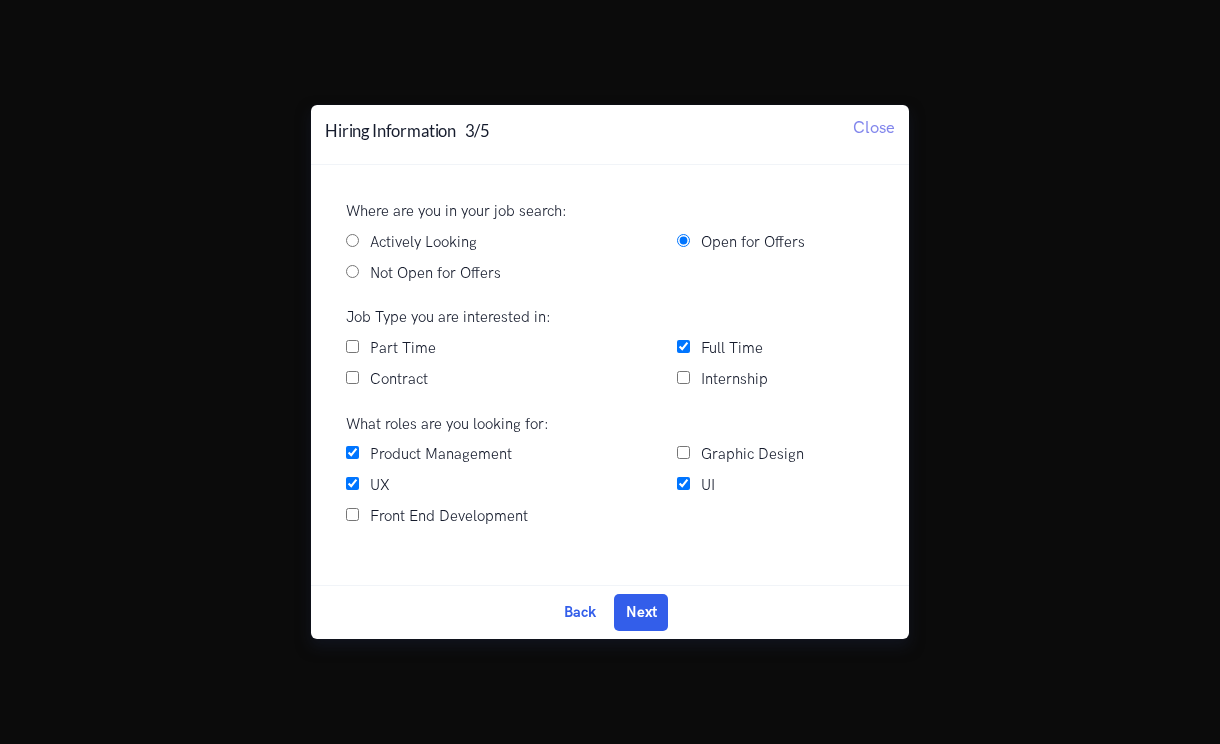 click on "Graphic Design" at bounding box center [752, 455] 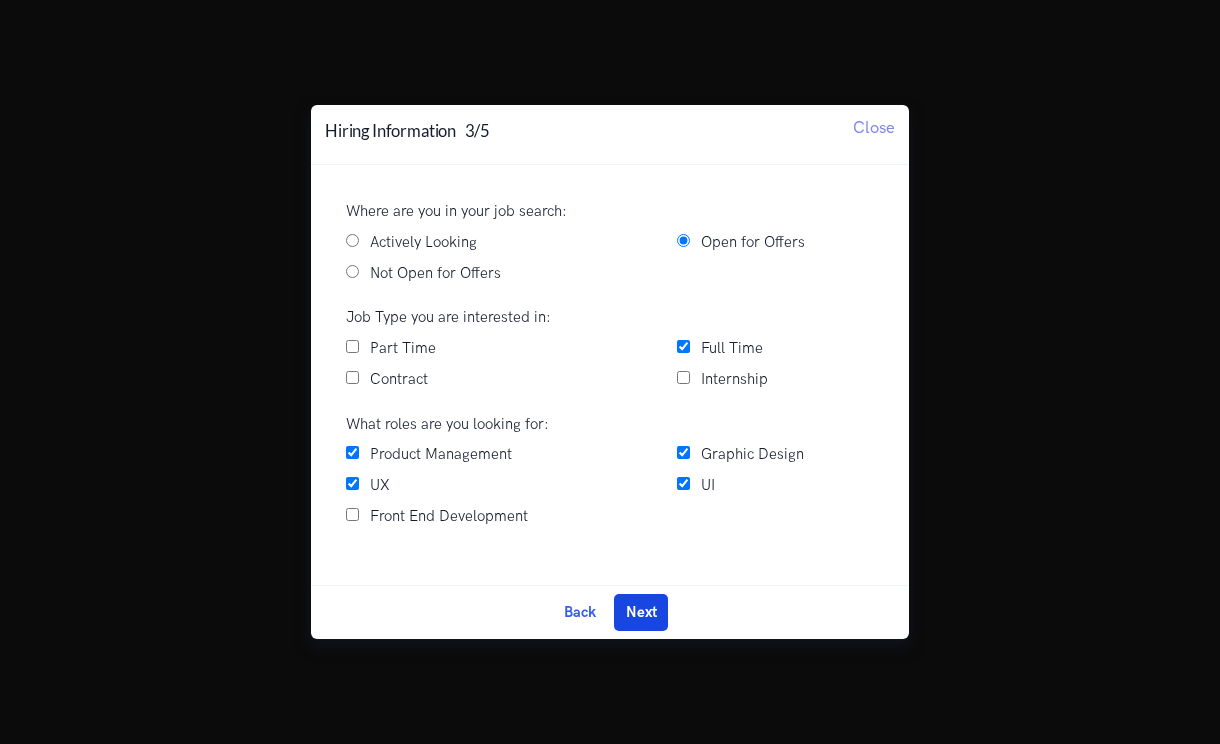 click on "Next" at bounding box center (641, 612) 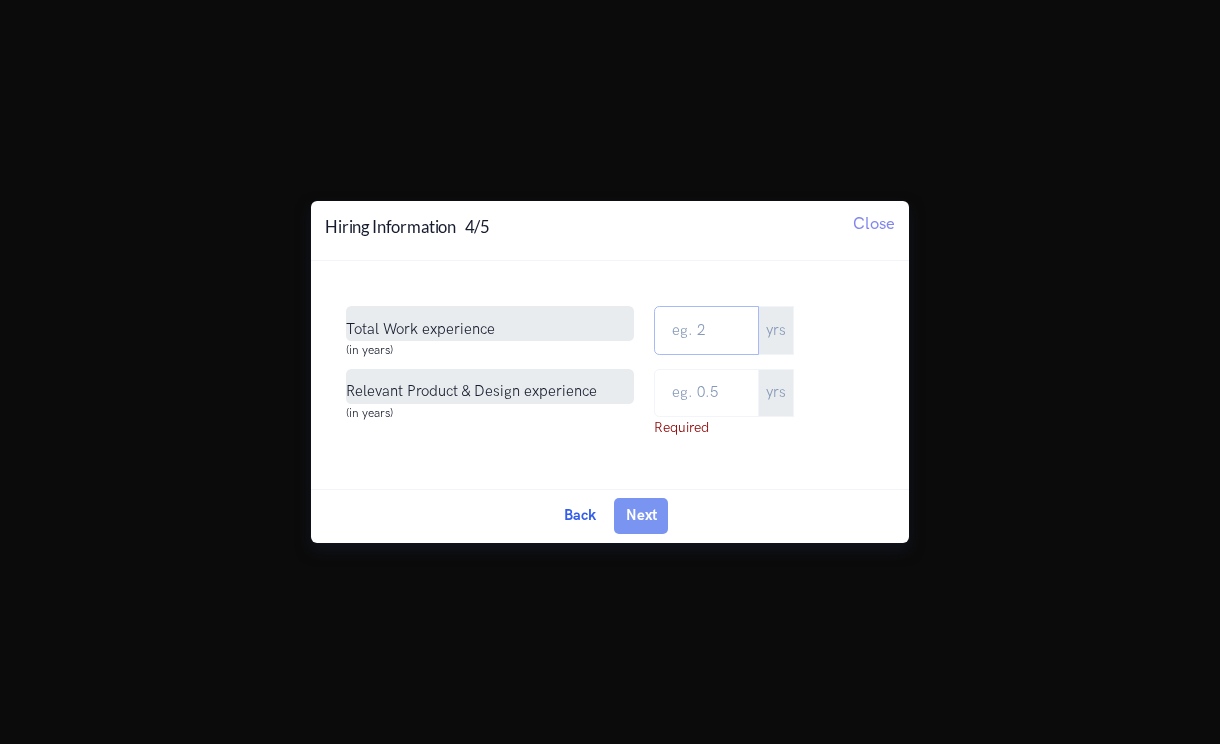 click on "Total Work Experience" at bounding box center (706, 330) 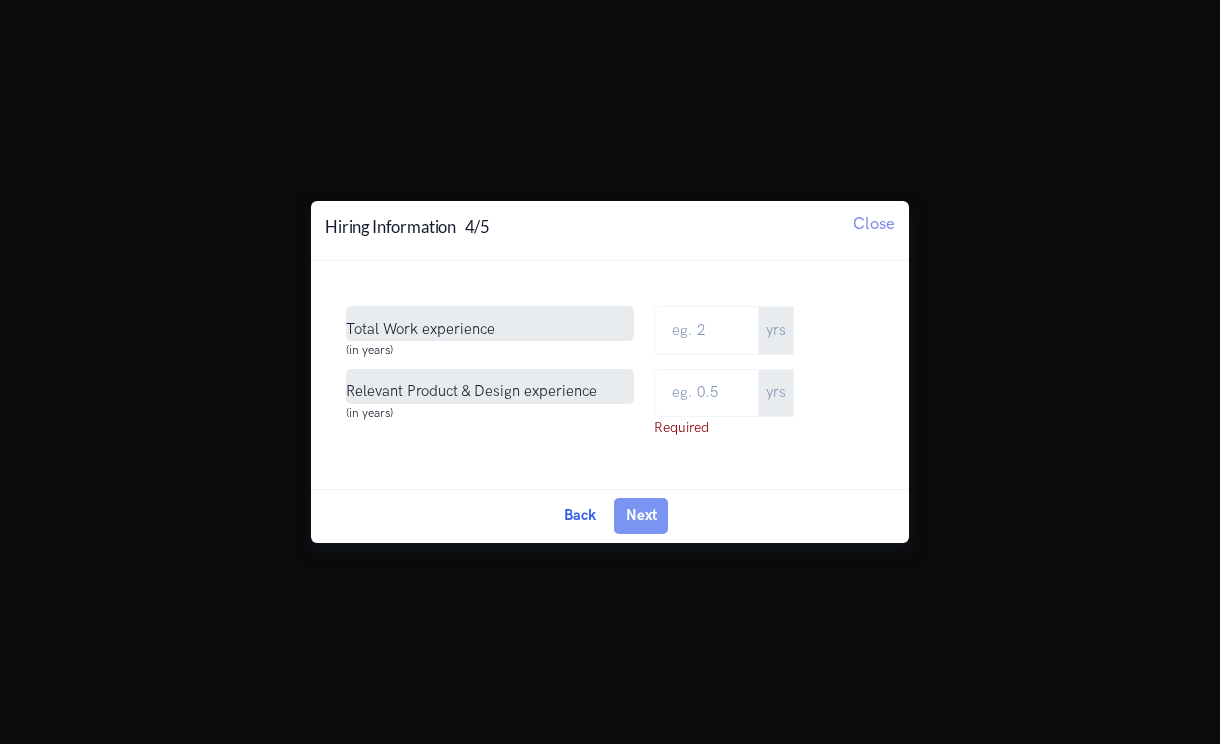click on "yrs" at bounding box center [776, 330] 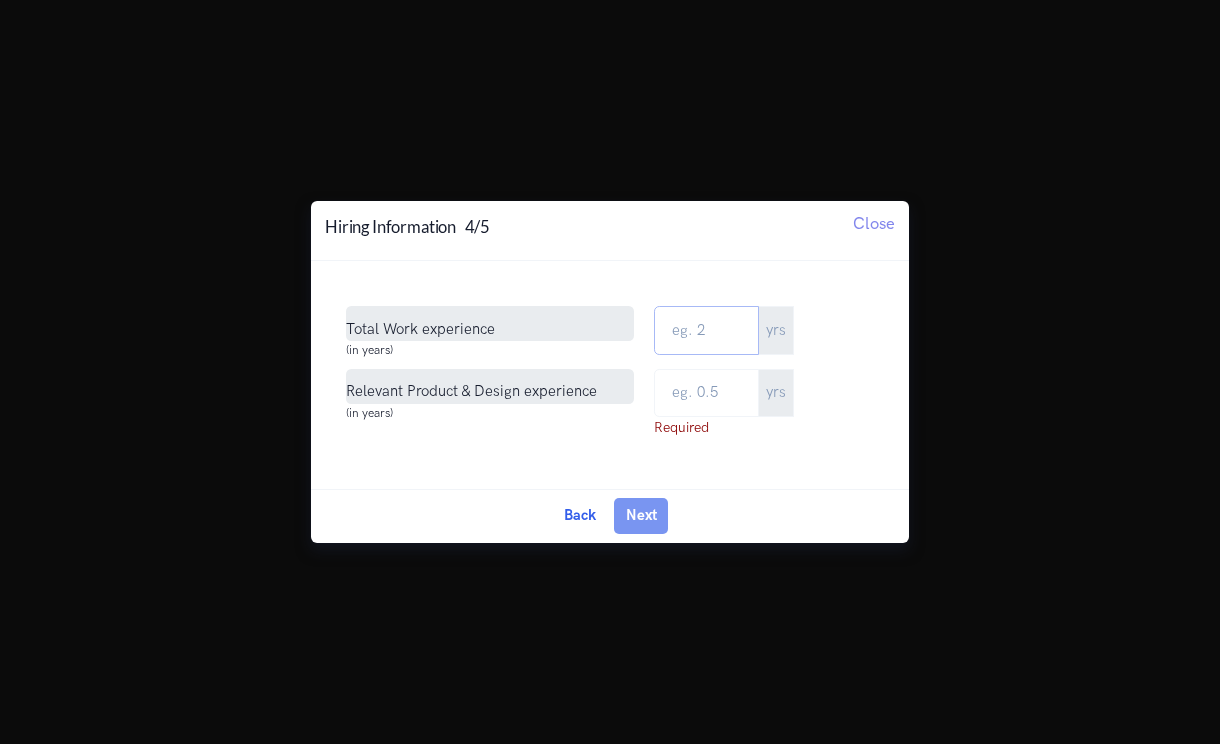 click on "Total Work Experience" at bounding box center [706, 330] 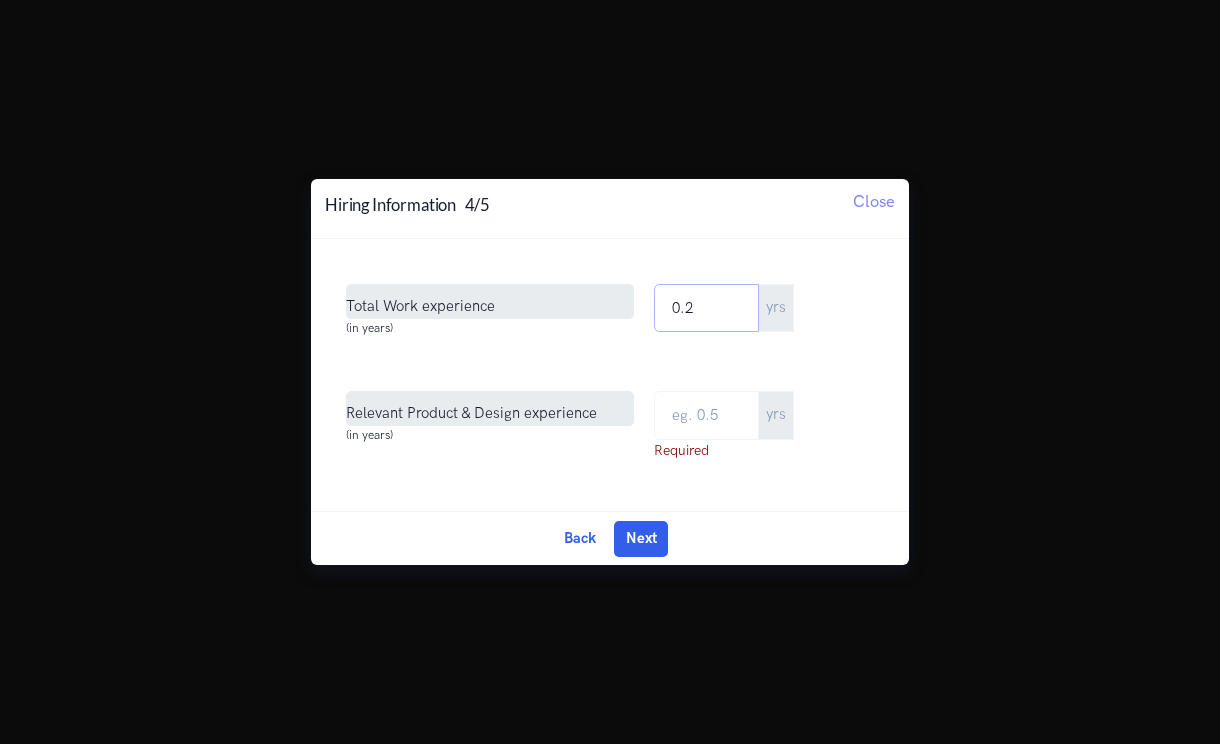 type on "0.2" 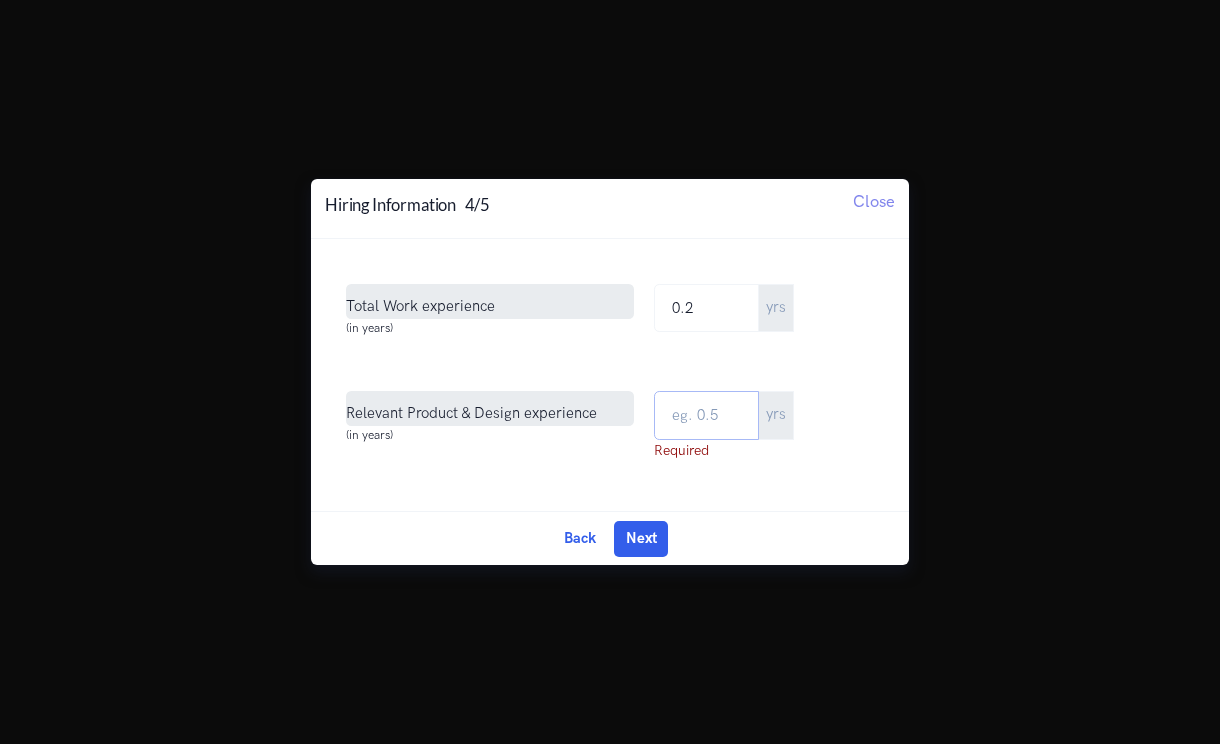 click at bounding box center [706, 415] 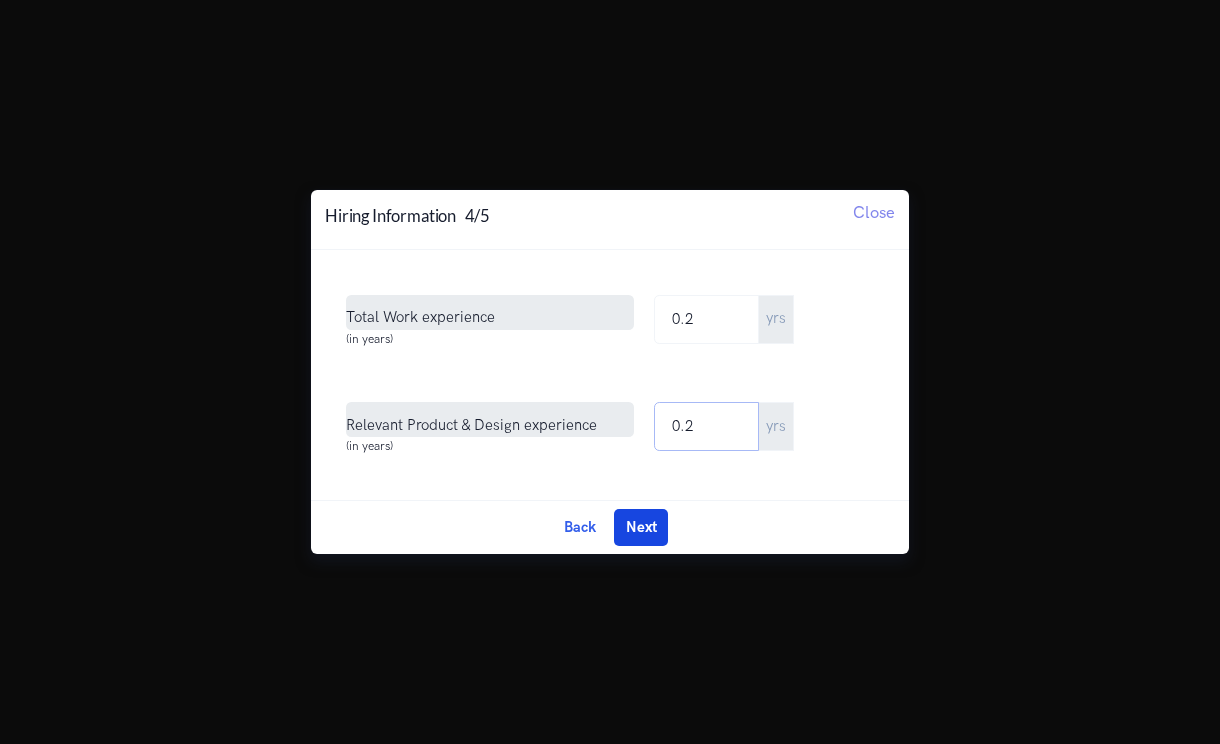 type on "0.2" 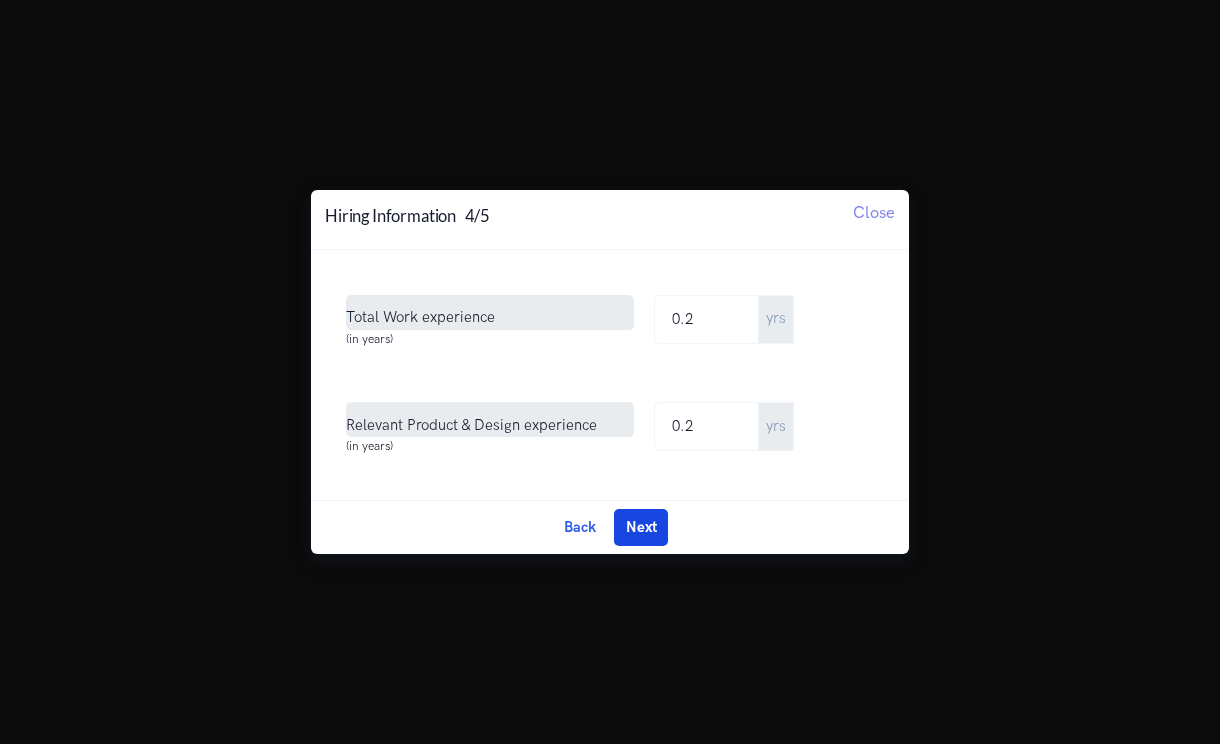 click on "Next" at bounding box center [641, 527] 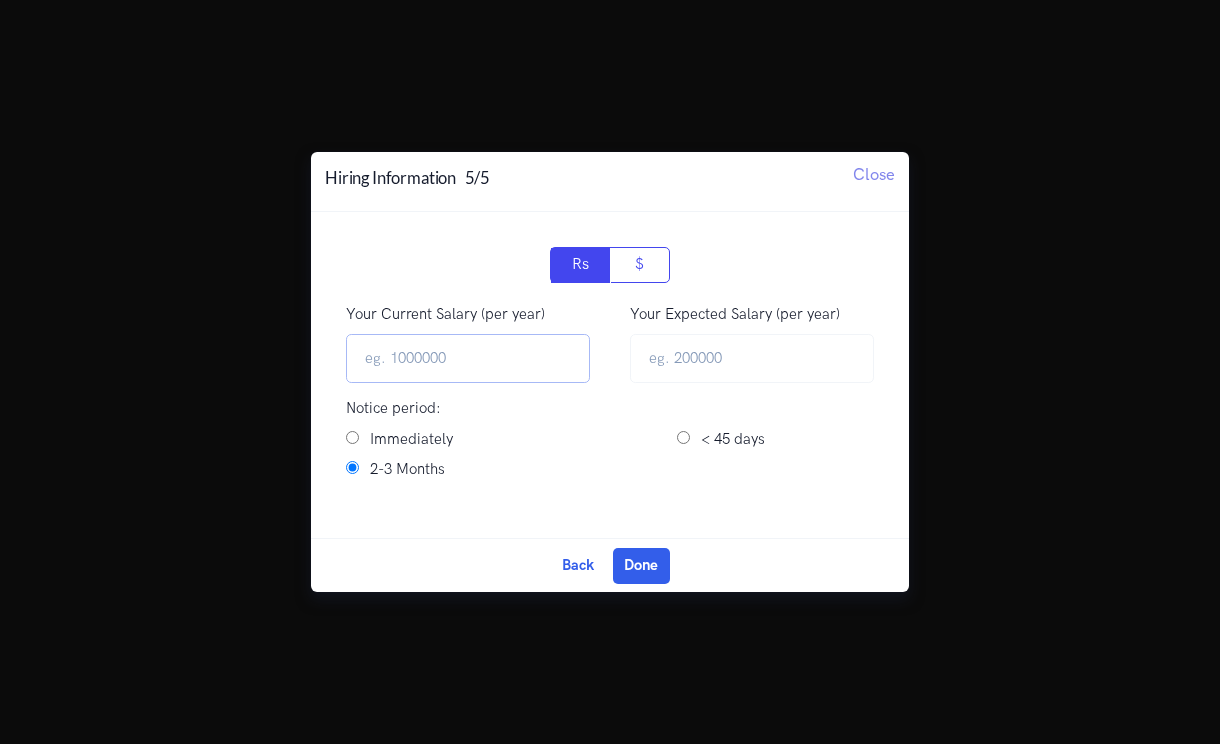 click on "Your Current Salary (per year)" at bounding box center (468, 358) 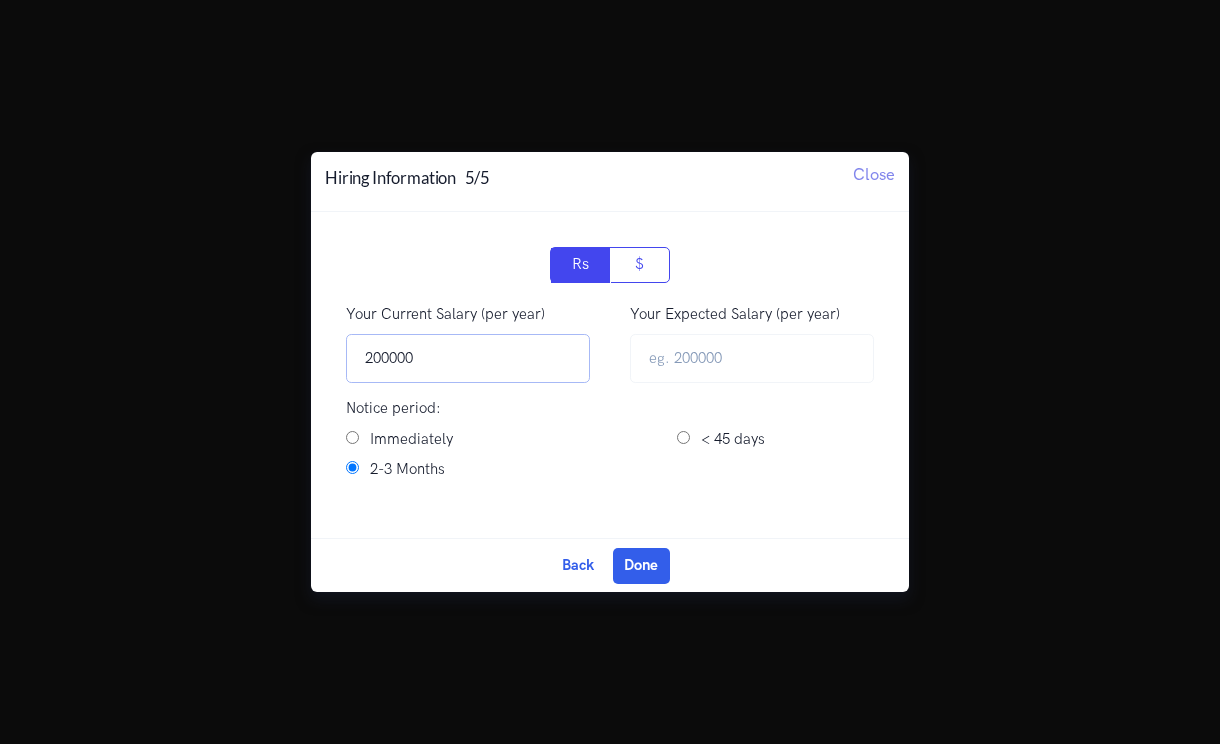 type on "200000" 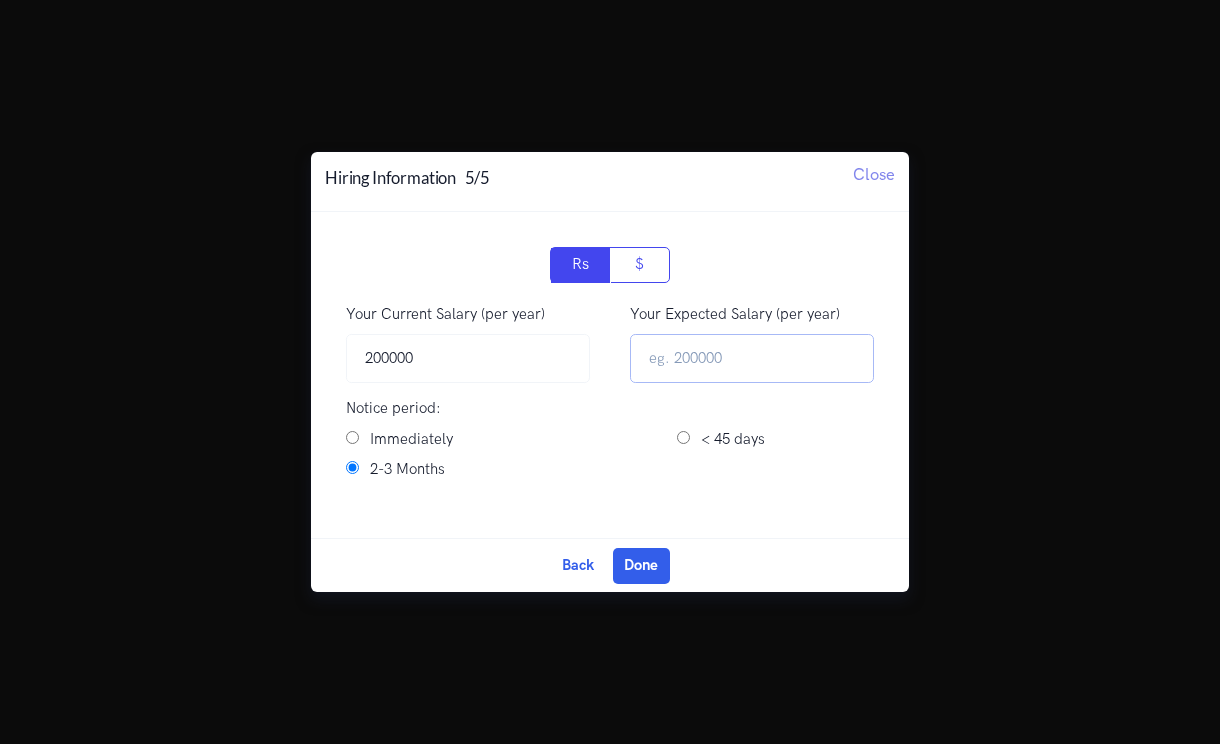 click at bounding box center [752, 358] 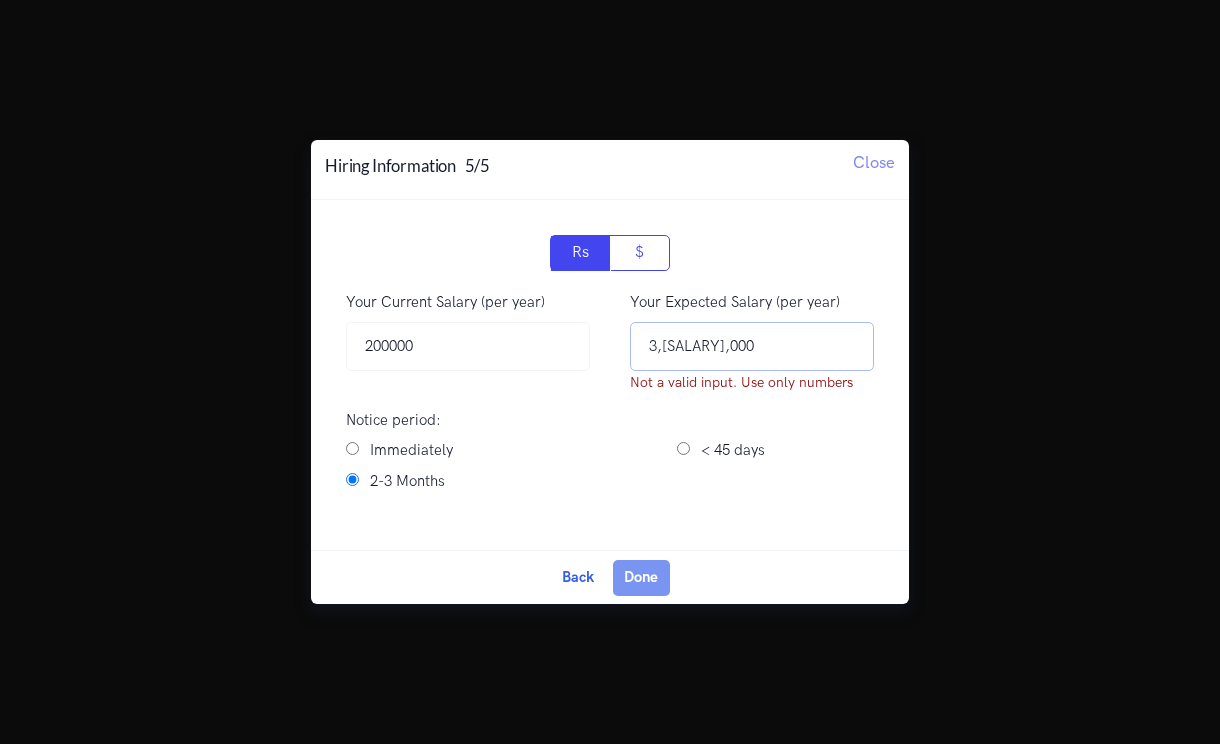 type on "3,50,000" 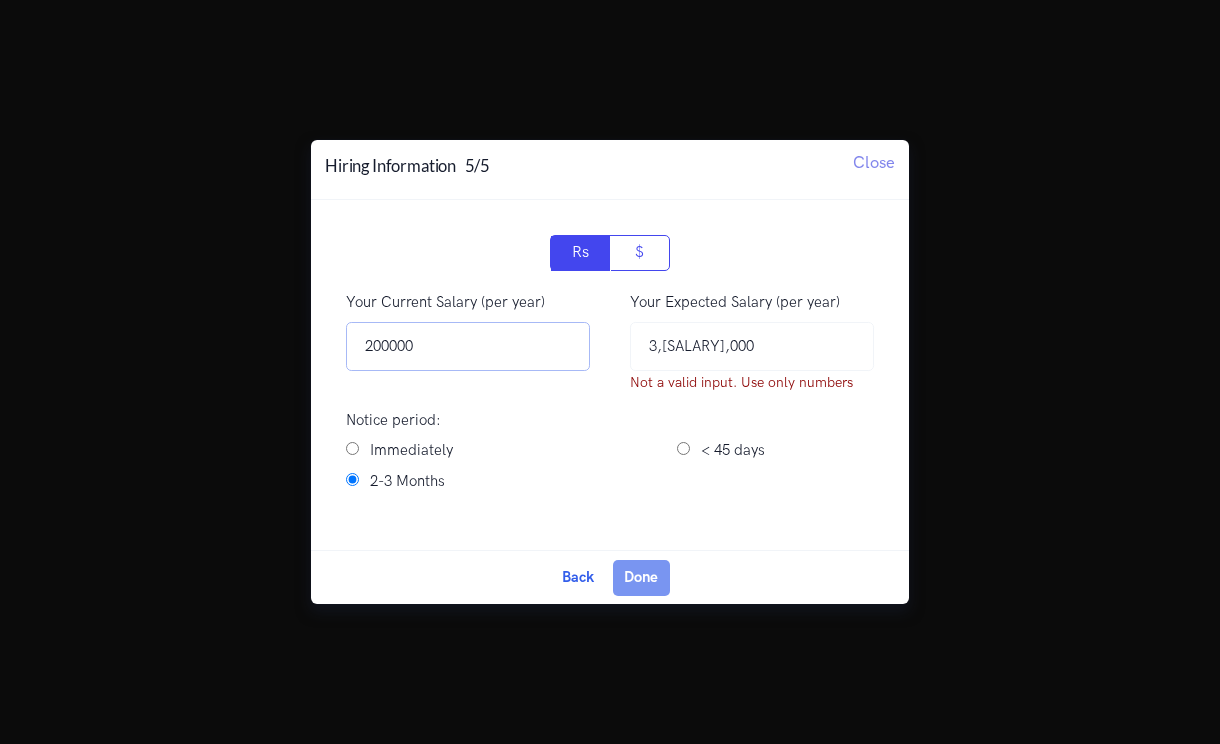 click on "200000" at bounding box center [468, 346] 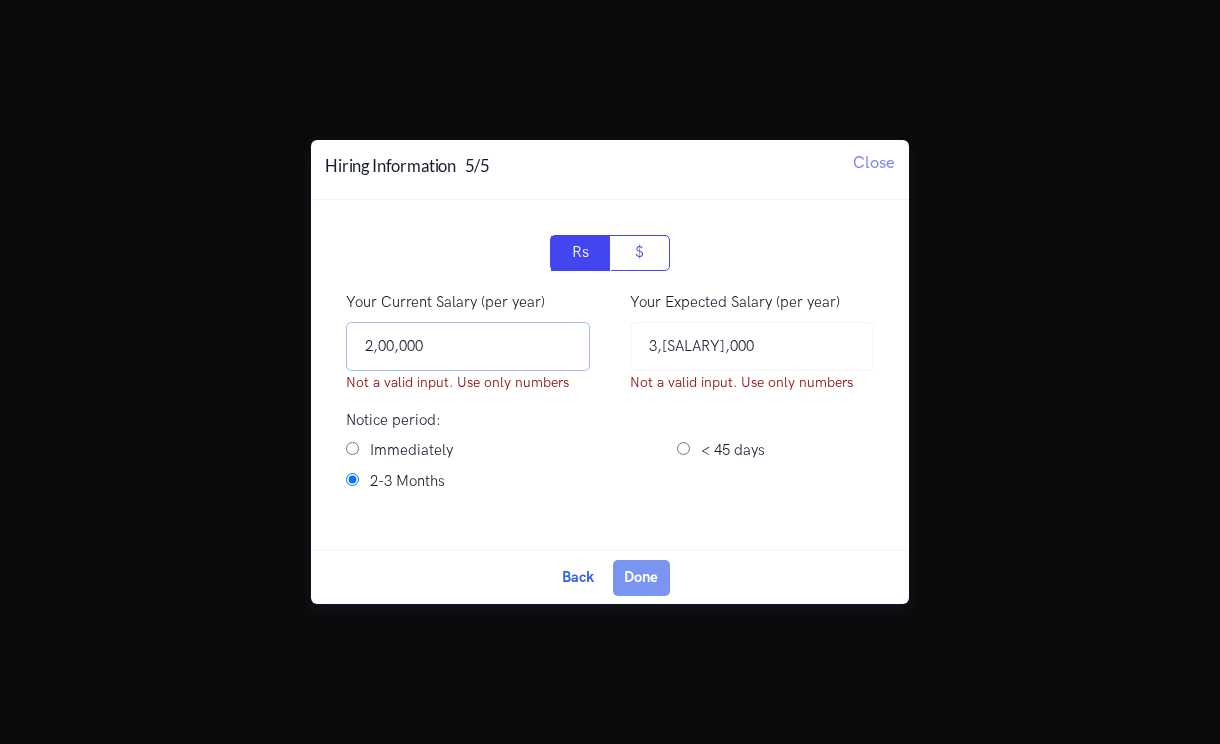 type on "2,00,000" 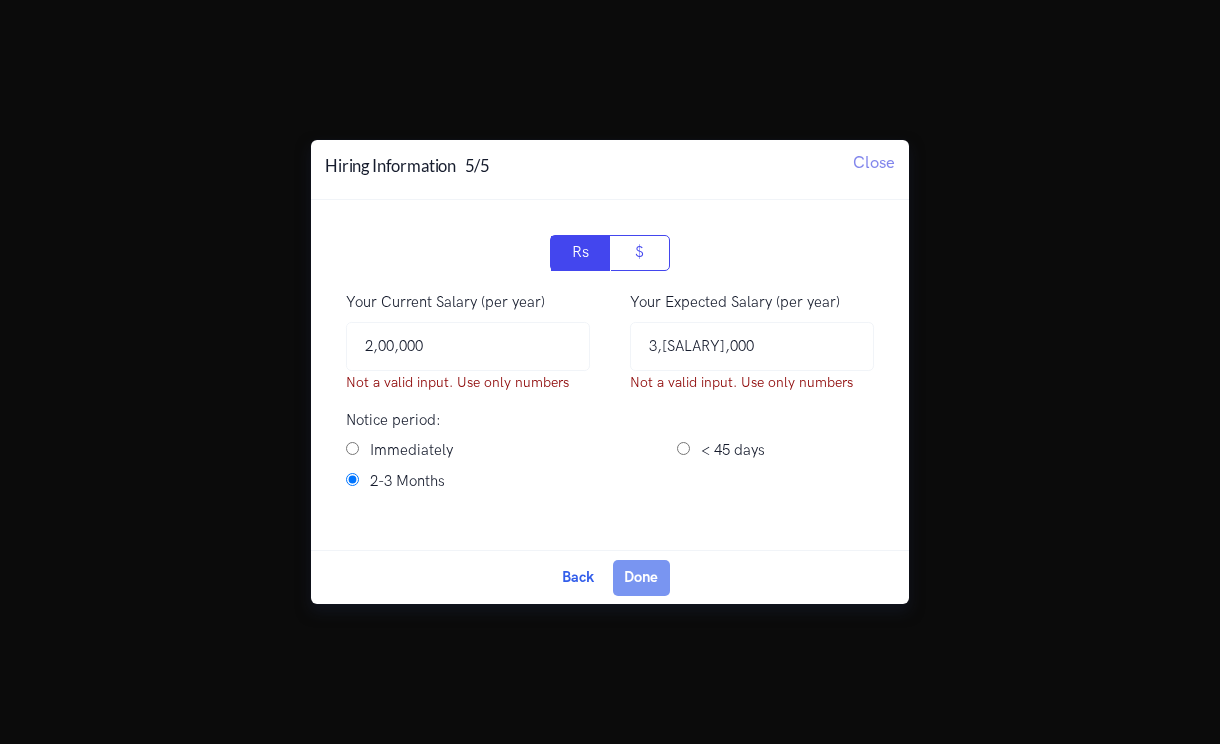 click on "Immediately" at bounding box center (411, 451) 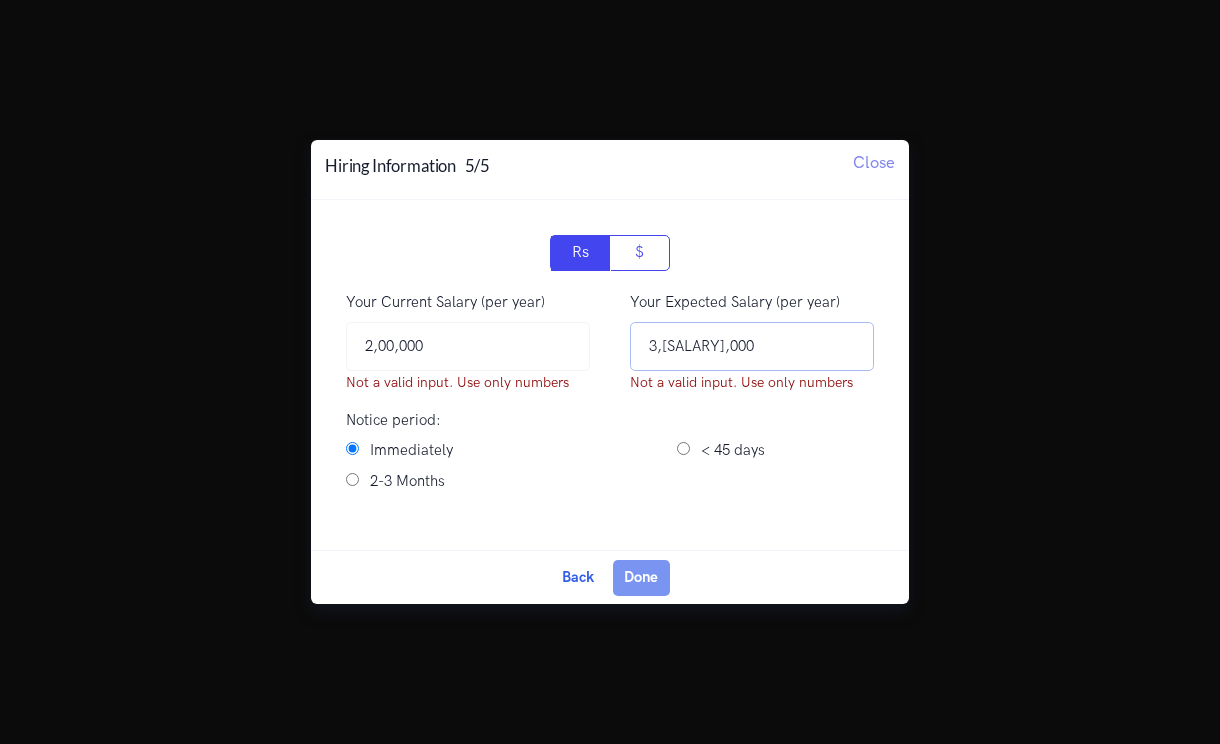 click on "3,50,000" at bounding box center (752, 346) 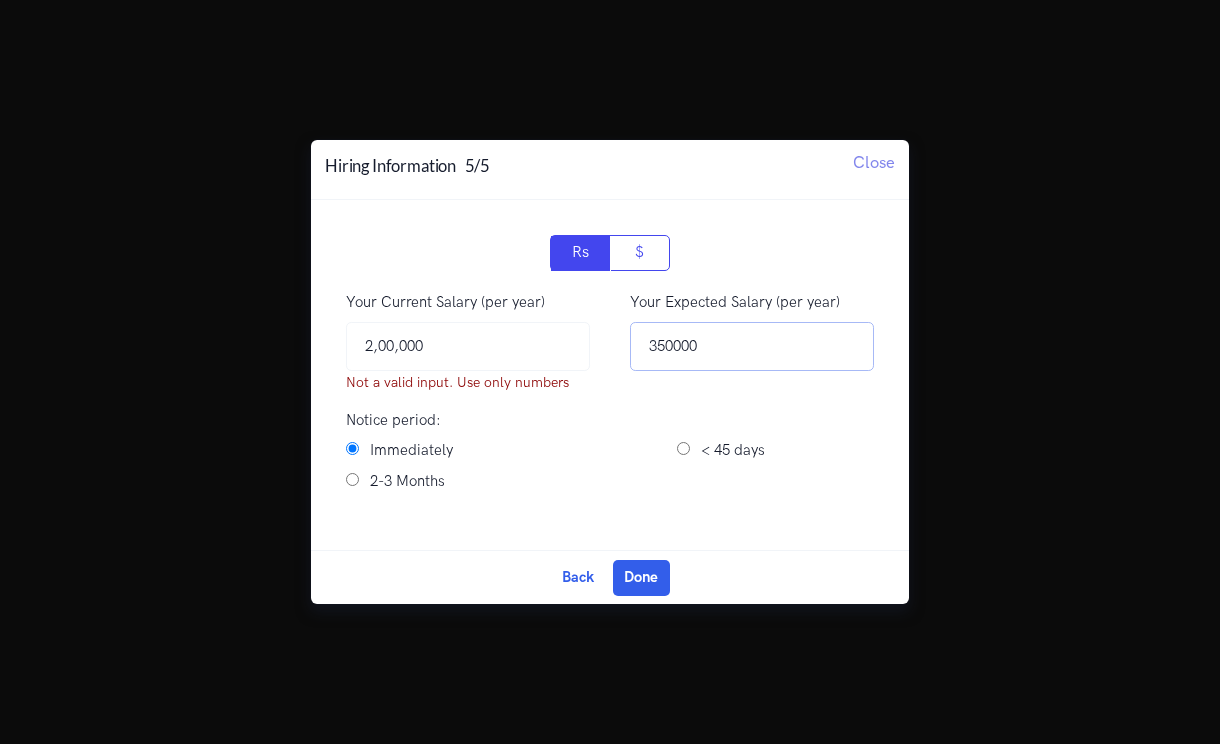 type on "350000" 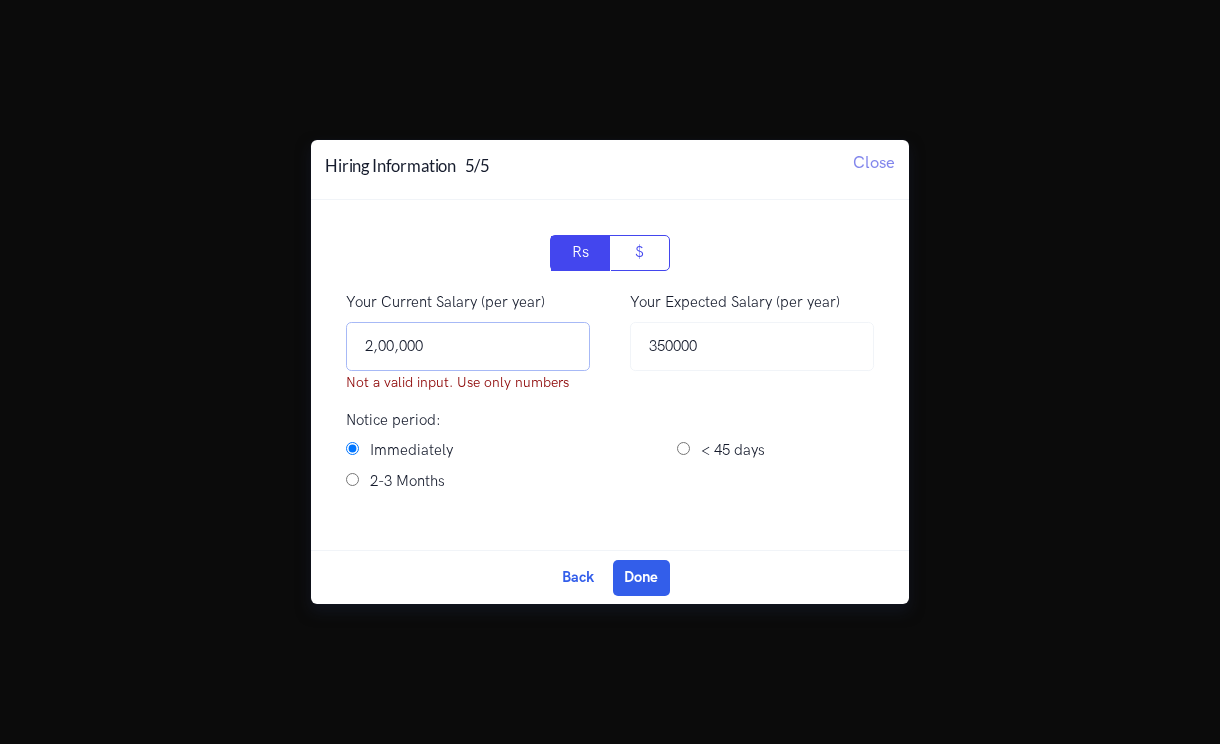 click on "2,00,000" at bounding box center (468, 346) 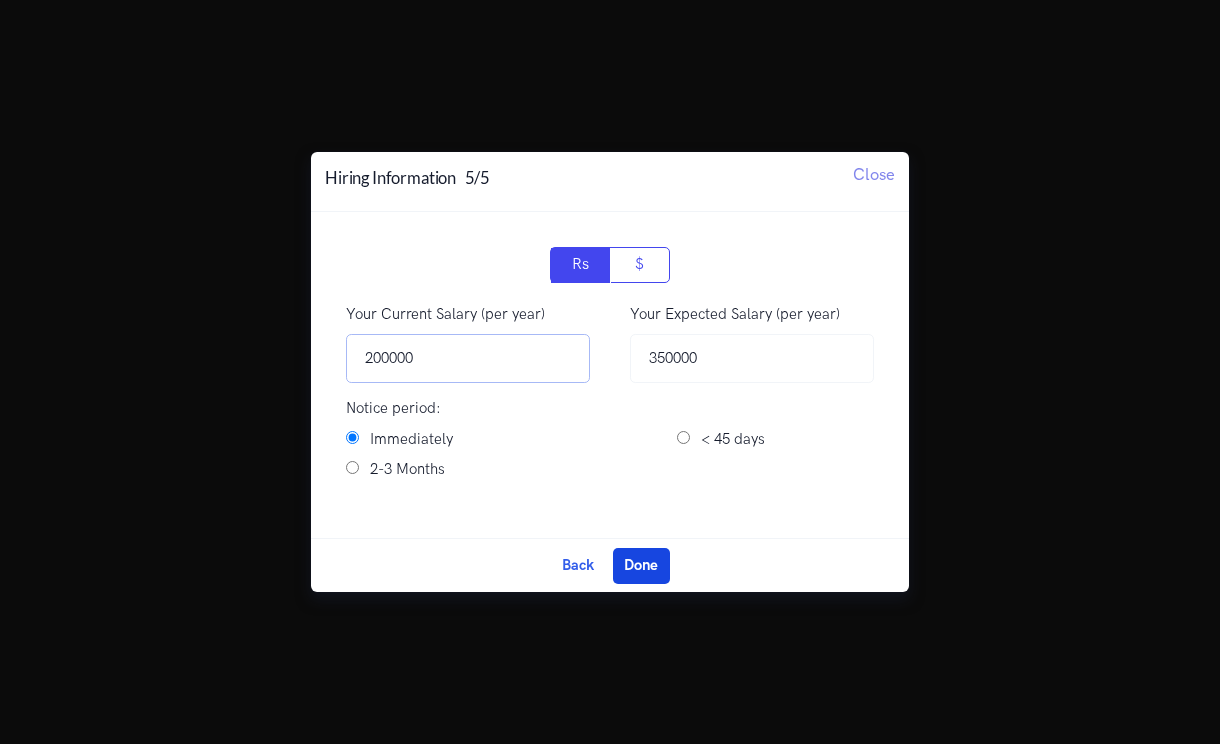 type on "200000" 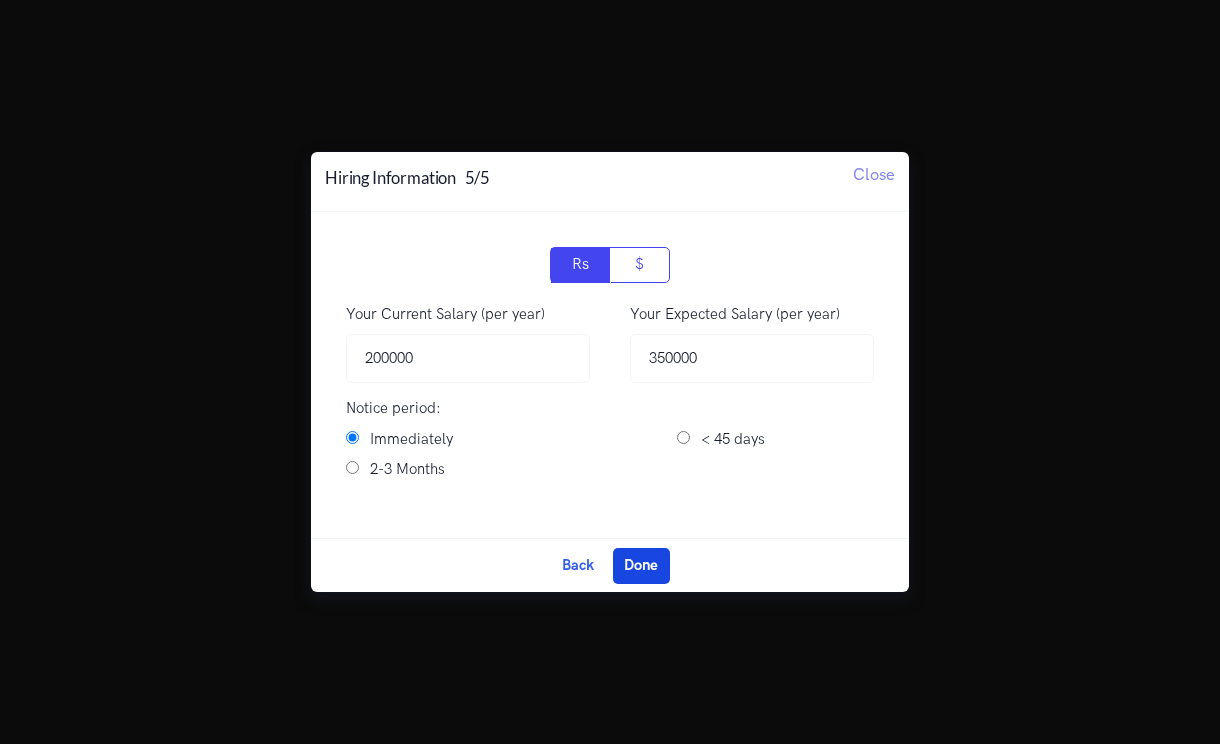 click on "Done" at bounding box center [641, 566] 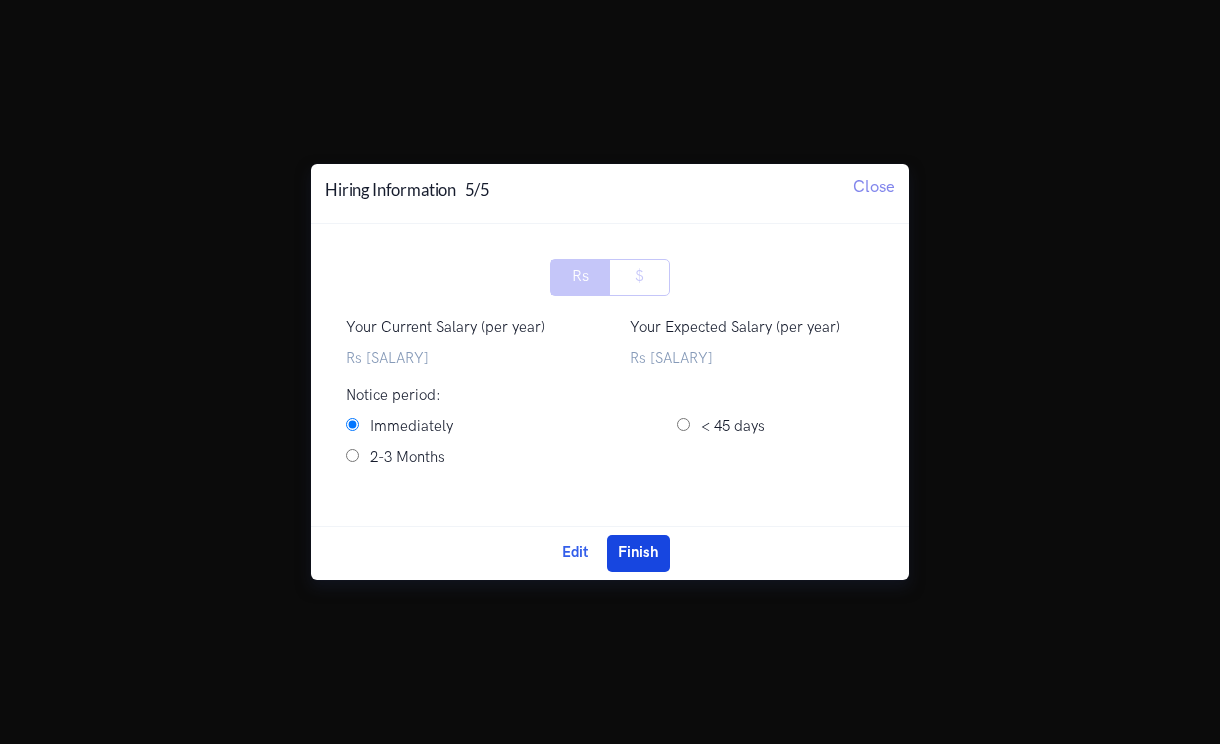 click on "Finish" at bounding box center [638, 553] 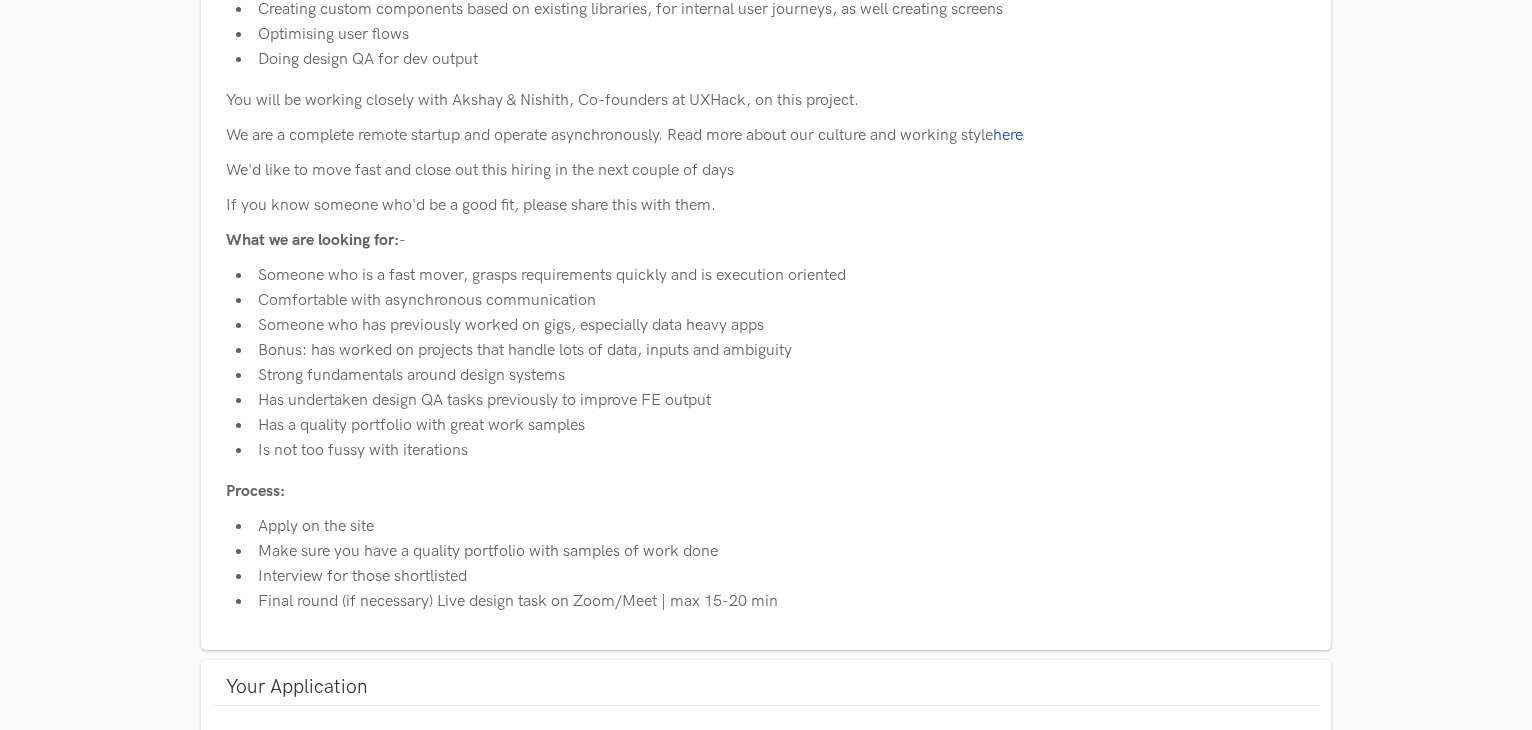 scroll, scrollTop: 228, scrollLeft: 0, axis: vertical 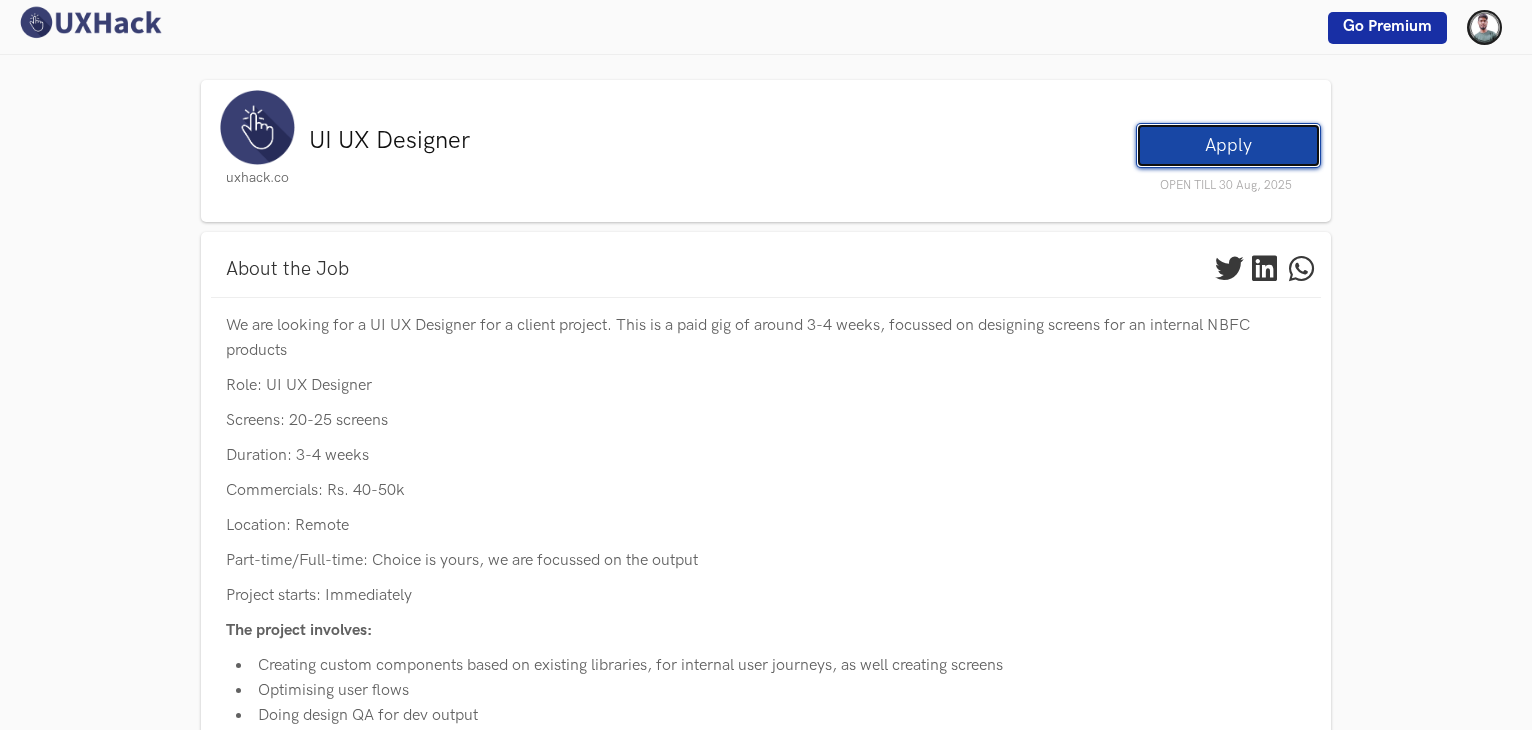 click on "Apply" at bounding box center [1228, 145] 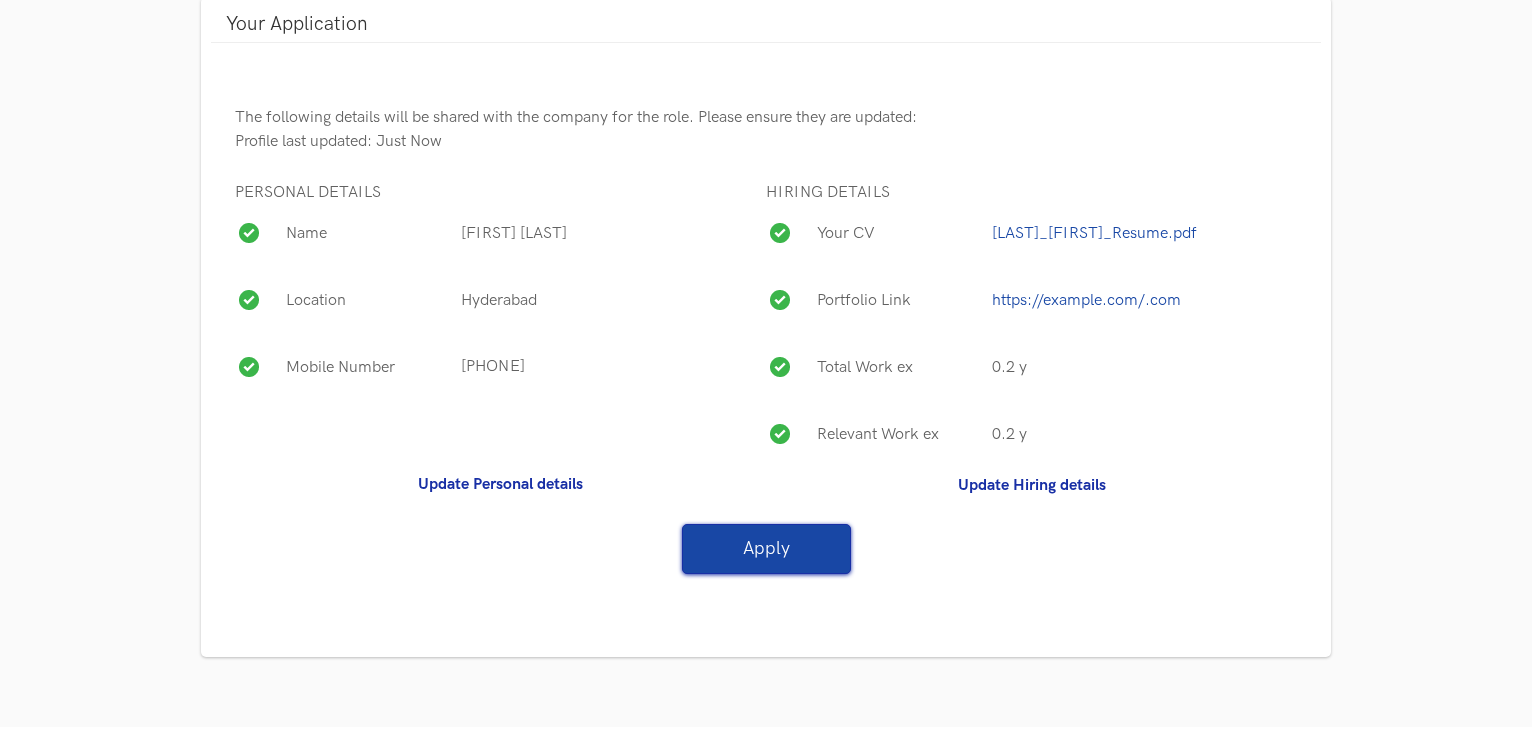 scroll, scrollTop: 340, scrollLeft: 0, axis: vertical 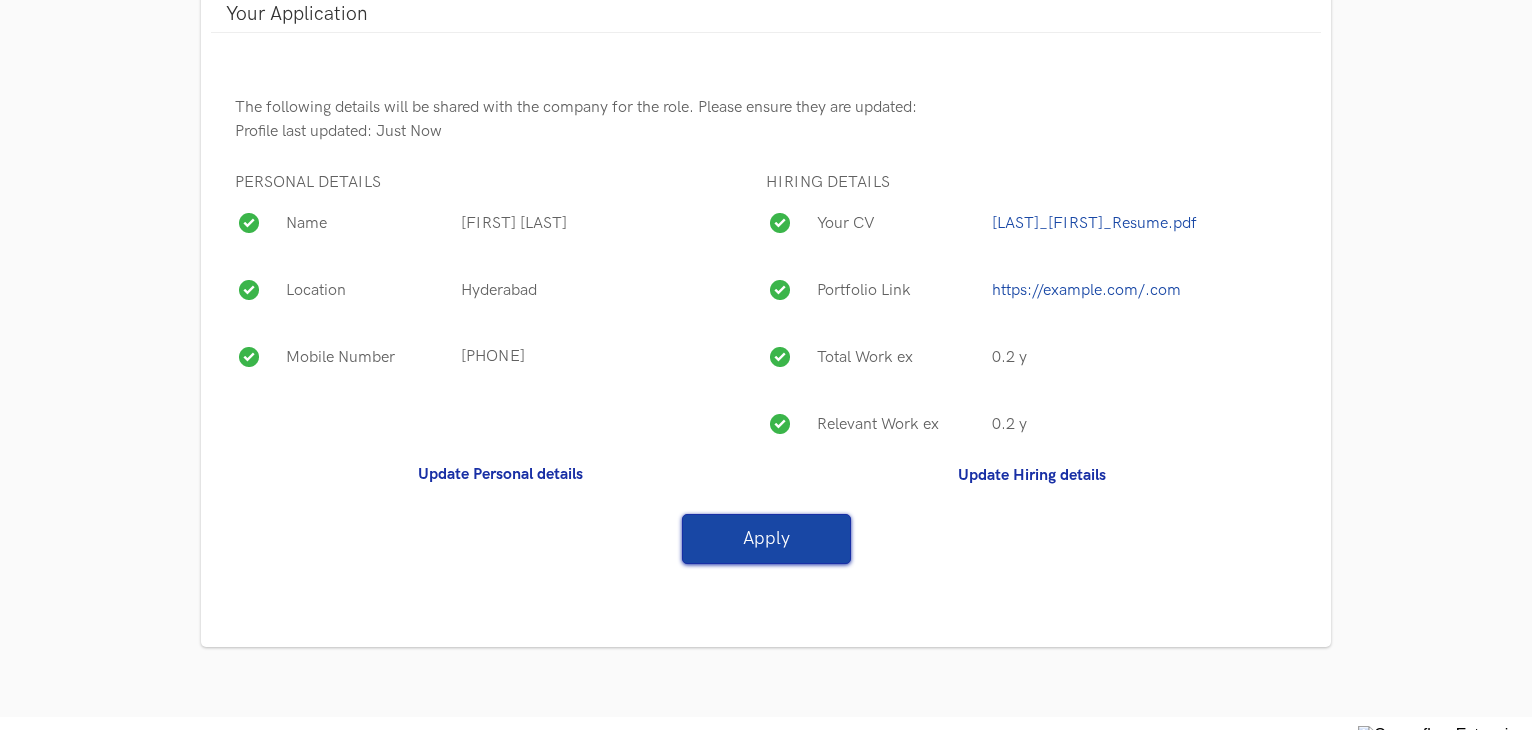 click on "Apply" at bounding box center [766, 539] 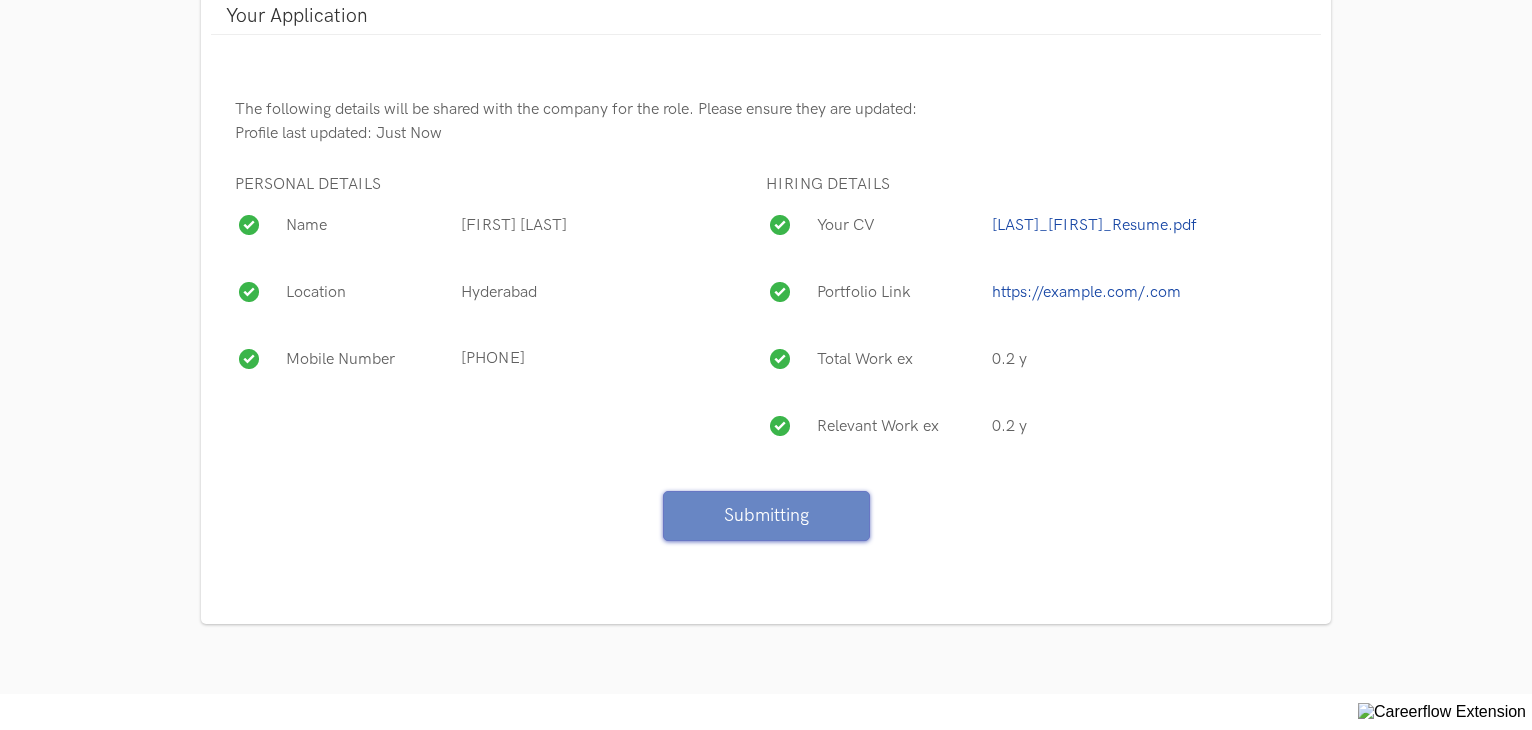 scroll, scrollTop: 339, scrollLeft: 0, axis: vertical 